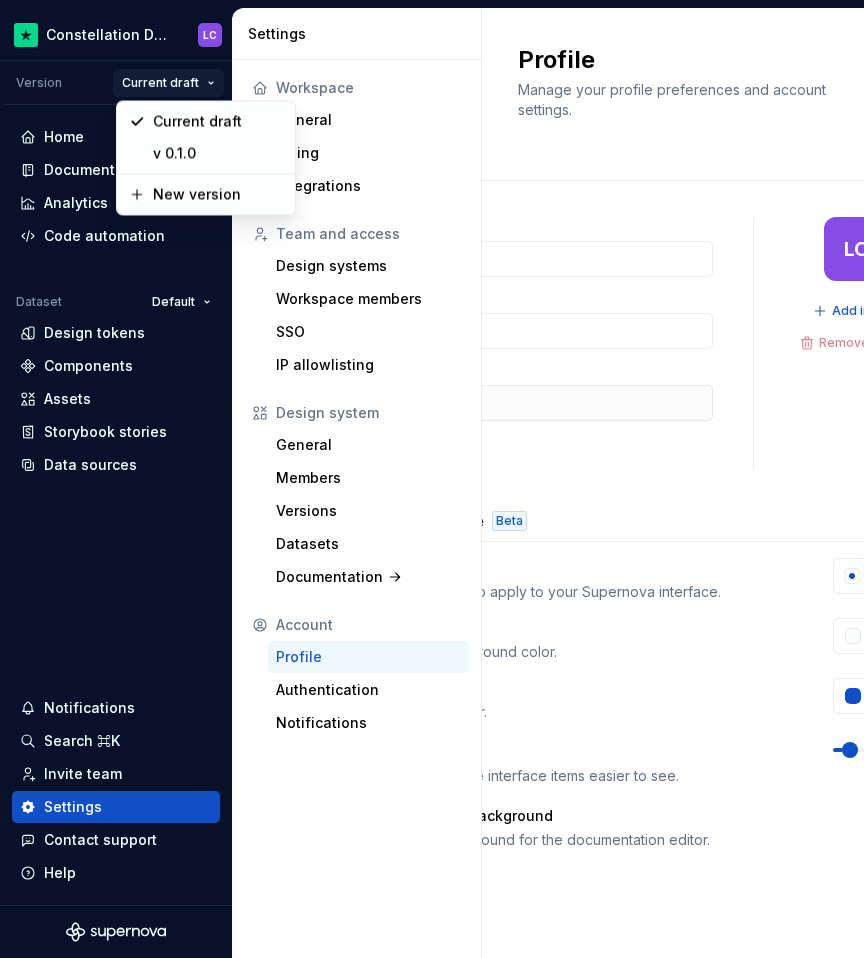 scroll, scrollTop: 0, scrollLeft: 0, axis: both 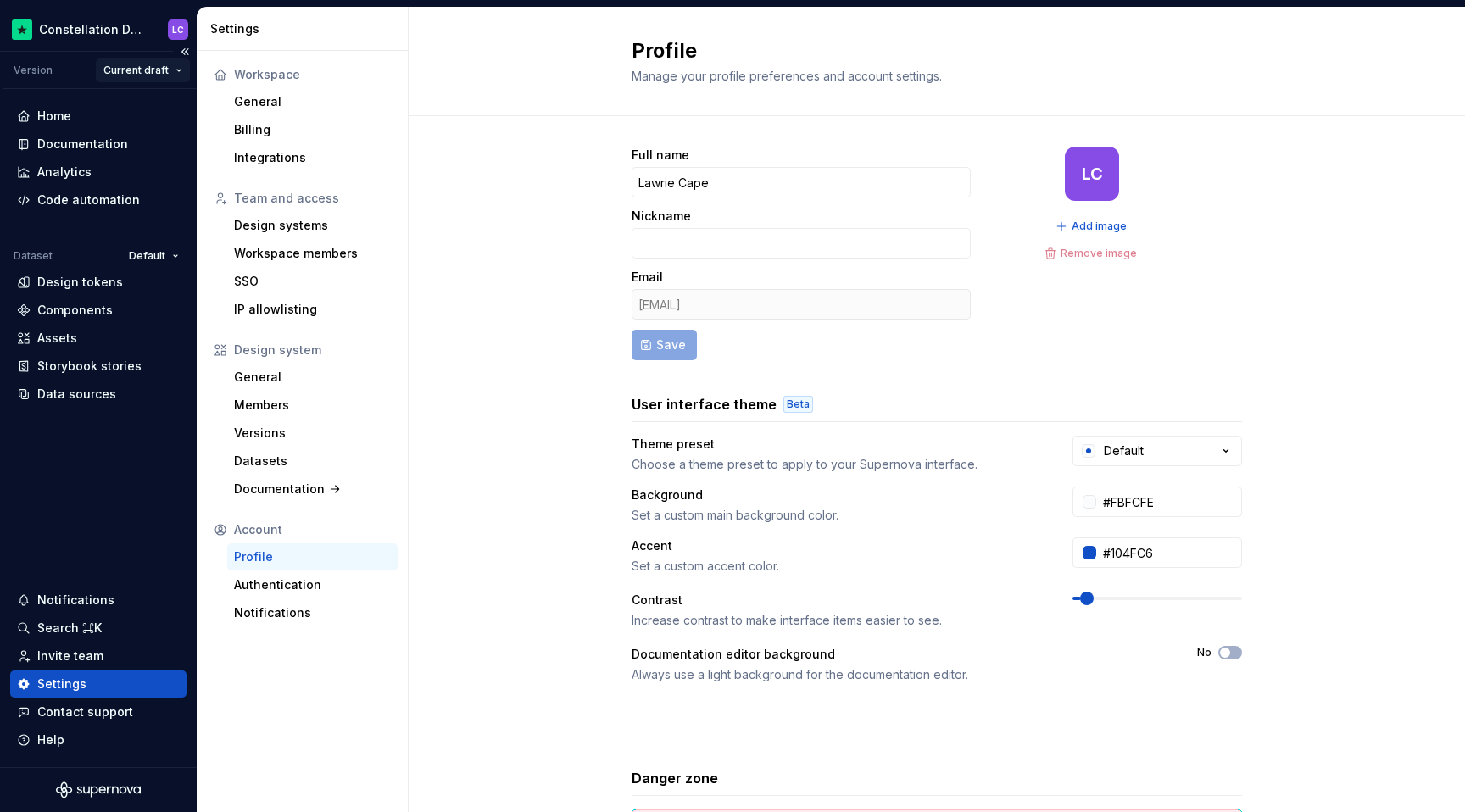 click on "Constellation Design System LC Version Current draft Home Documentation Analytics Code automation Dataset Default Design tokens Components Assets Storybook stories Data sources Notifications Search ⌘K Invite team Settings Contact support Help Settings Workspace General Billing Integrations Team and access Design systems Workspace members SSO IP allowlisting Design system General Members Versions Datasets Documentation Account Profile Authentication Notifications Profile Manage your profile preferences and account settings. Full name Lawrie Cape Nickname Email laca@trustpilot.com Save LC Add image Remove image User interface theme Beta Theme preset Choose a theme preset to apply to your Supernova interface. Default Background Set a custom main background color. #FBFCFE Accent Set a custom accent color. #104FC6 Contrast Increase contrast to make interface items easier to see. Documentation editor background Always use a light background for the documentation editor. No Danger zone Delete account ." at bounding box center (732, 406) 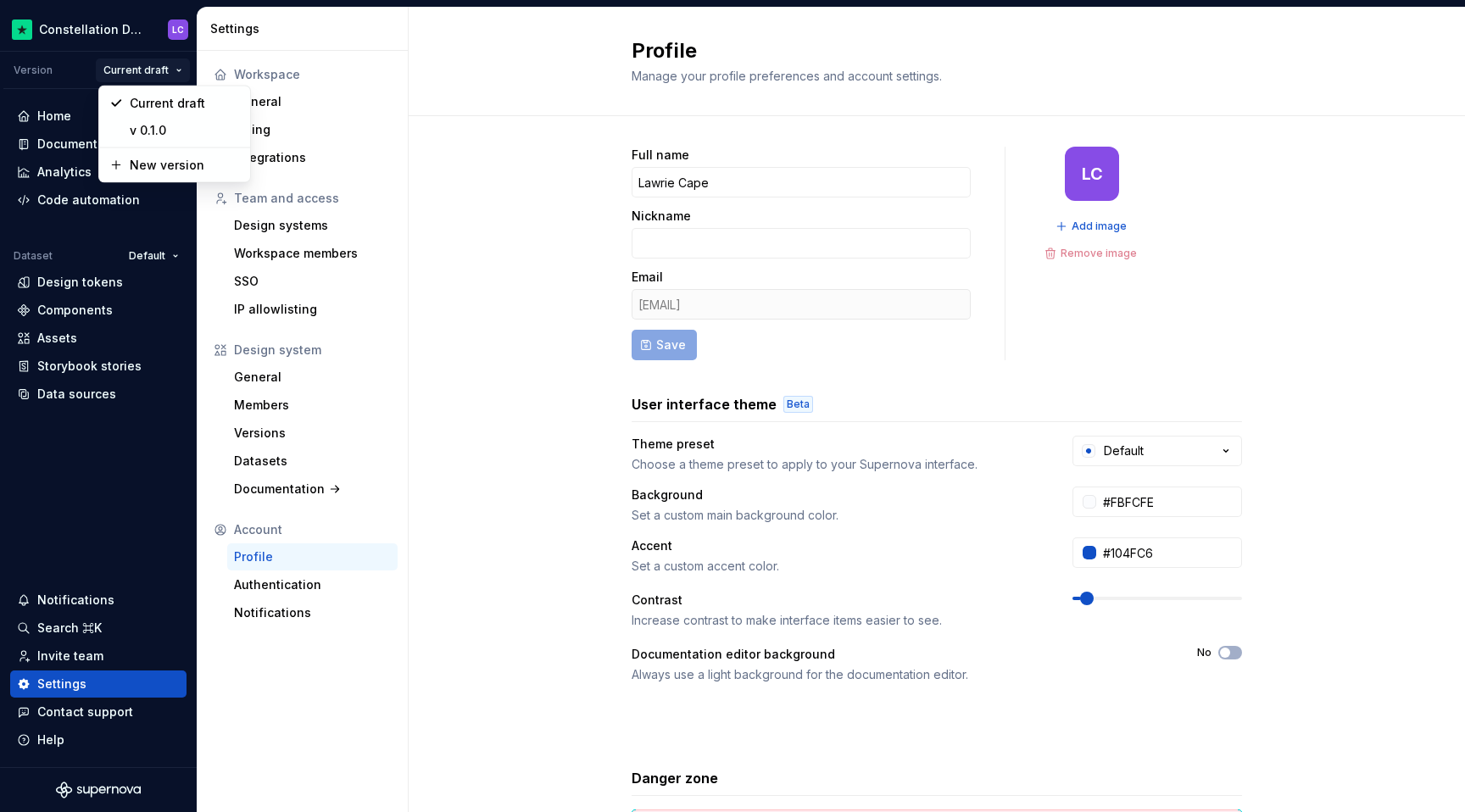 click on "Constellation Design System LC Version Current draft Home Documentation Analytics Code automation Dataset Default Design tokens Components Assets Storybook stories Data sources Notifications Search ⌘K Invite team Settings Contact support Help Settings Workspace General Billing Integrations Team and access Design systems Workspace members SSO IP allowlisting Design system General Members Versions Datasets Documentation Account Profile Authentication Notifications Profile Manage your profile preferences and account settings. Full name Lawrie Cape Nickname Email laca@trustpilot.com Save LC Add image Remove image User interface theme Beta Theme preset Choose a theme preset to apply to your Supernova interface. Default Background Set a custom main background color. #FBFCFE Accent Set a custom accent color. #104FC6 Contrast Increase contrast to make interface items easier to see. Documentation editor background Always use a light background for the documentation editor. No Danger zone Delete account .   v 0.1.0" at bounding box center (732, 406) 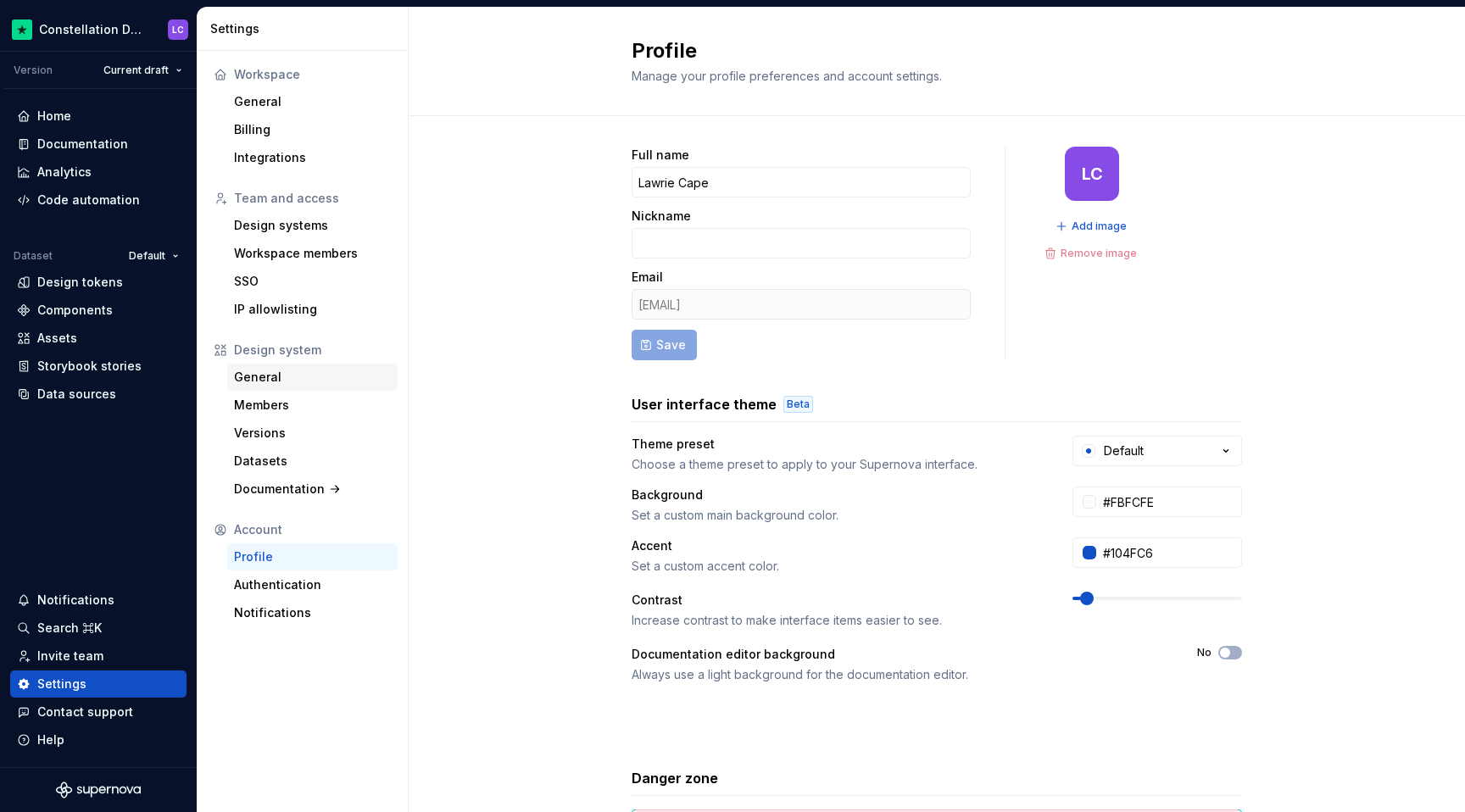 click on "General" at bounding box center [312, 377] 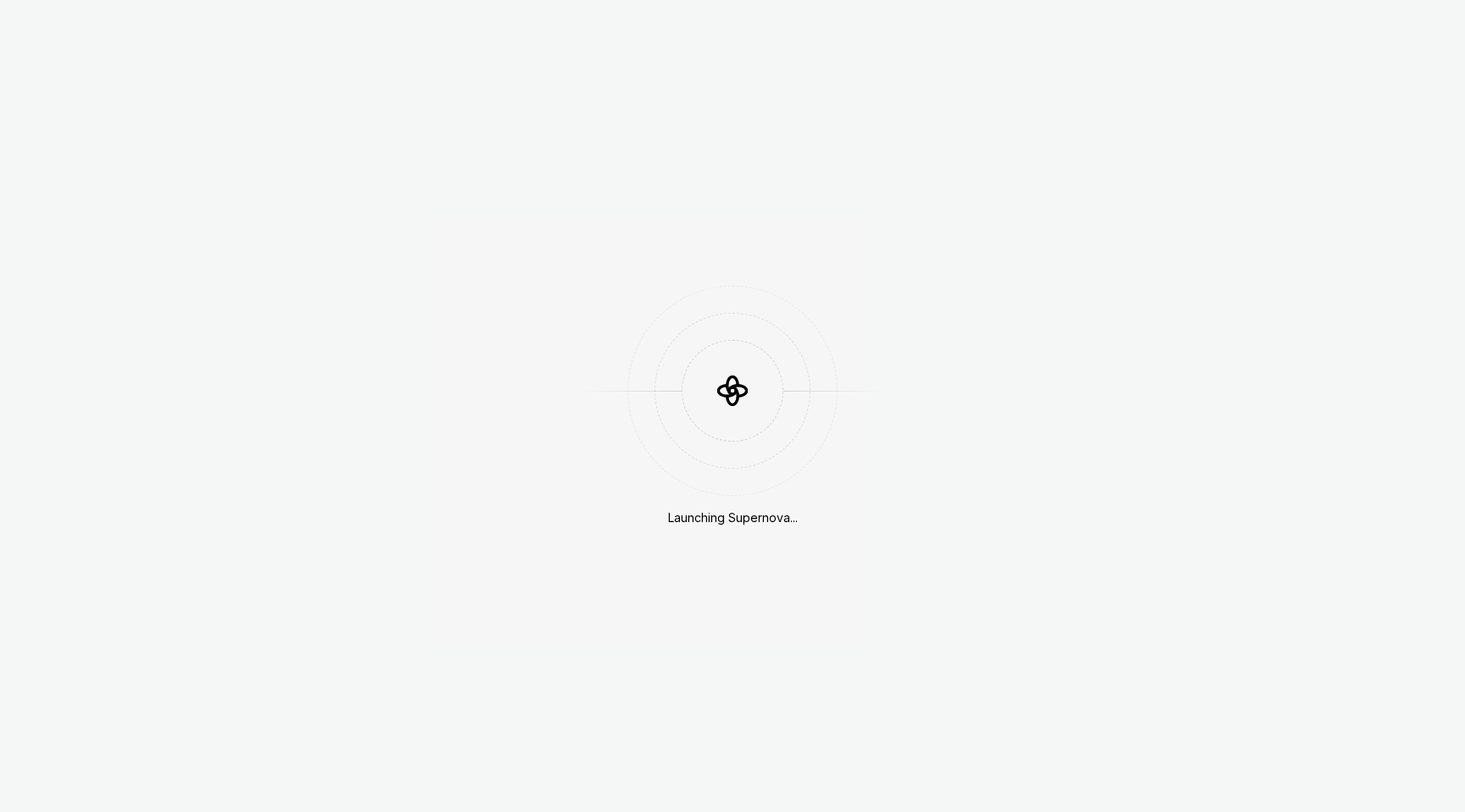 scroll, scrollTop: 0, scrollLeft: 0, axis: both 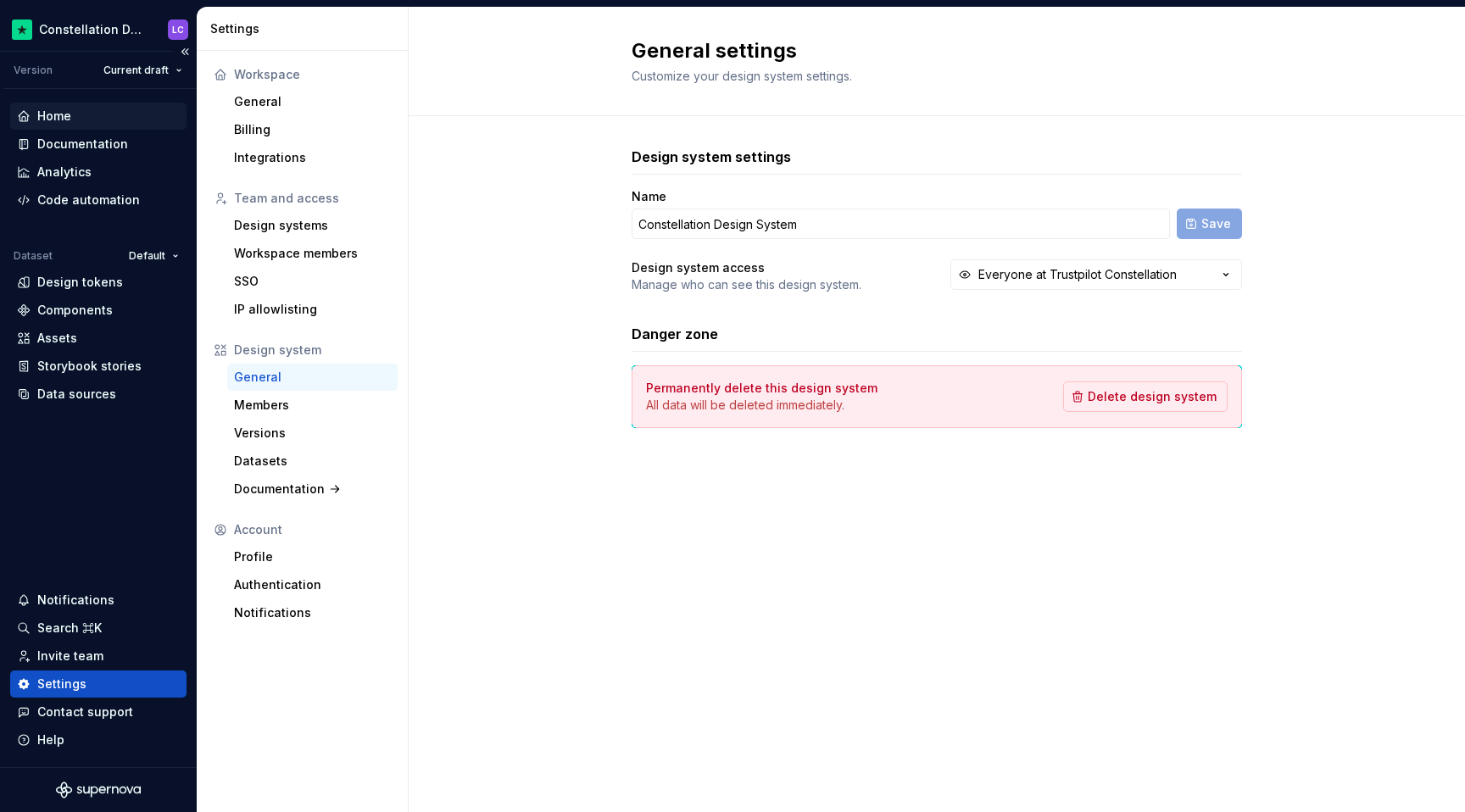 click on "Home" at bounding box center [98, 116] 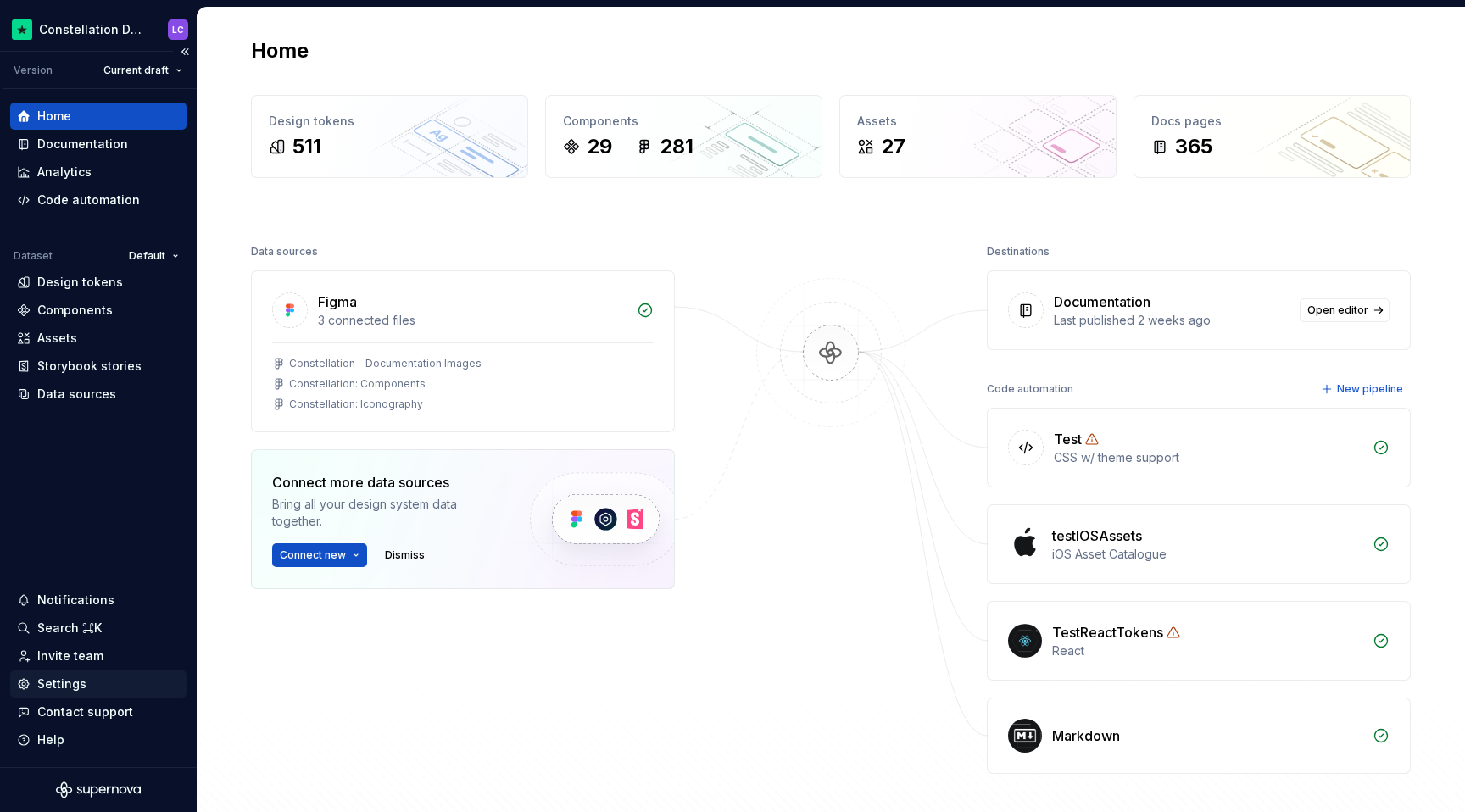 click on "Settings" at bounding box center (62, 684) 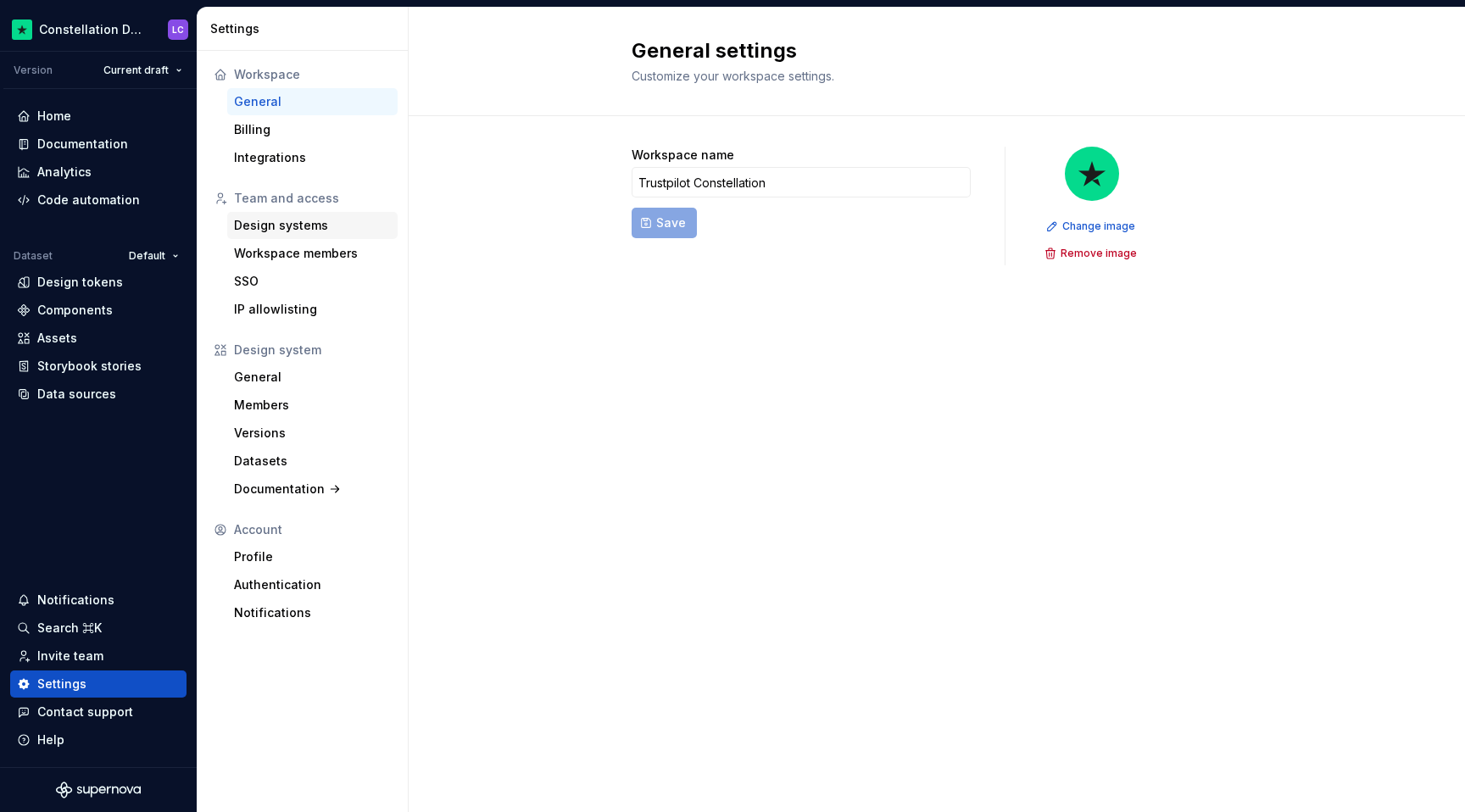 click on "Design systems" at bounding box center (312, 225) 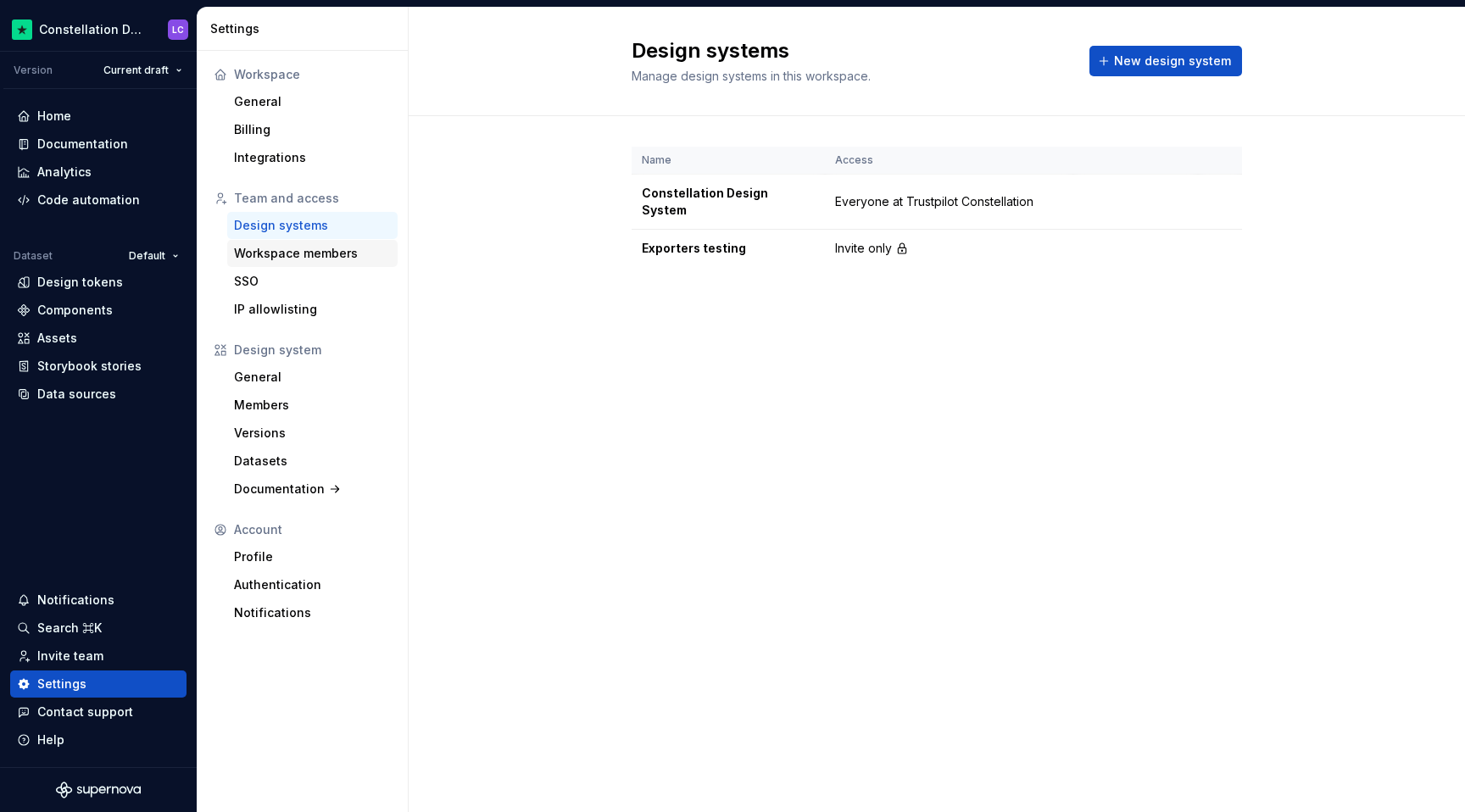 click on "Workspace members" at bounding box center [312, 253] 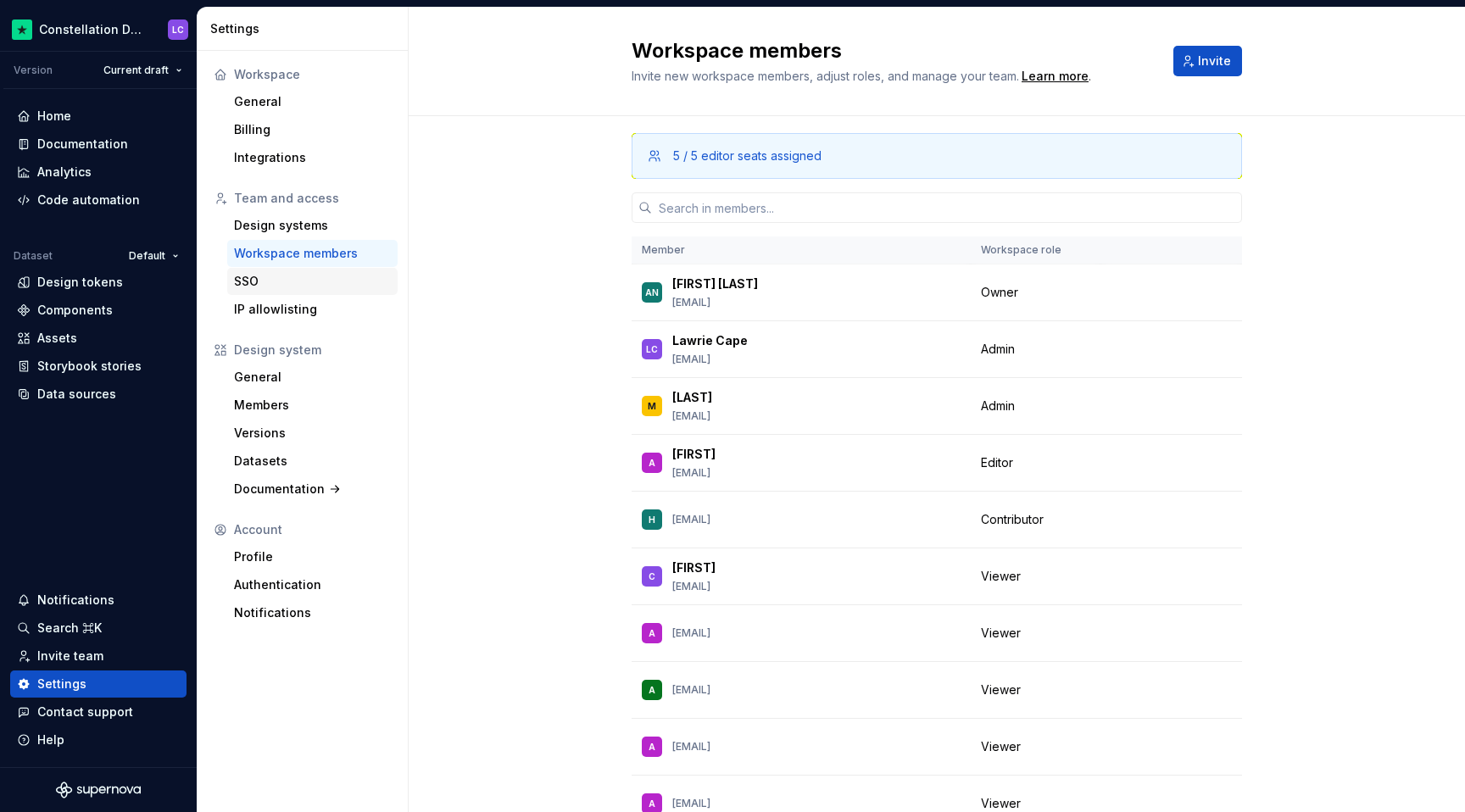 click on "SSO" at bounding box center [312, 281] 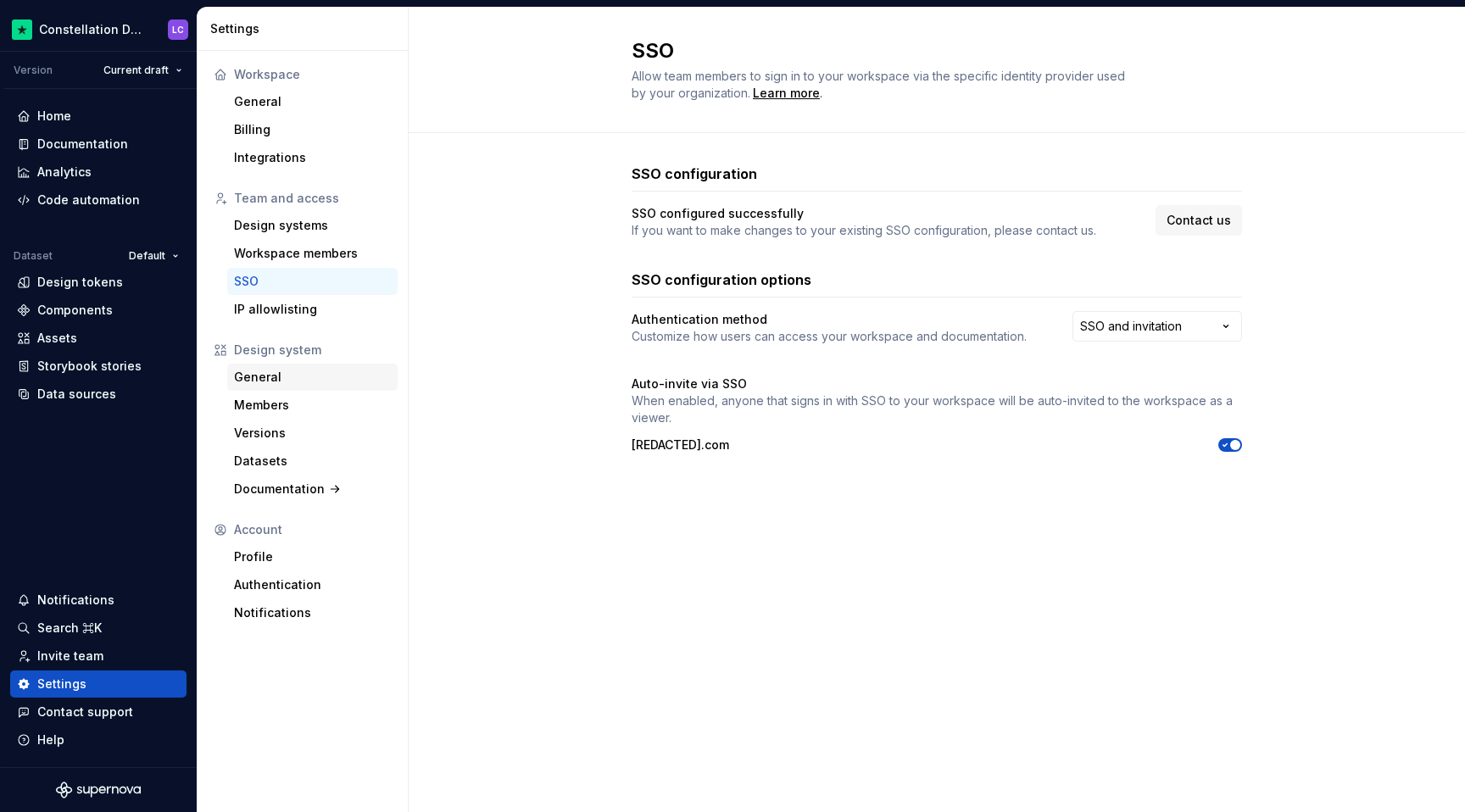 click on "General" at bounding box center (312, 377) 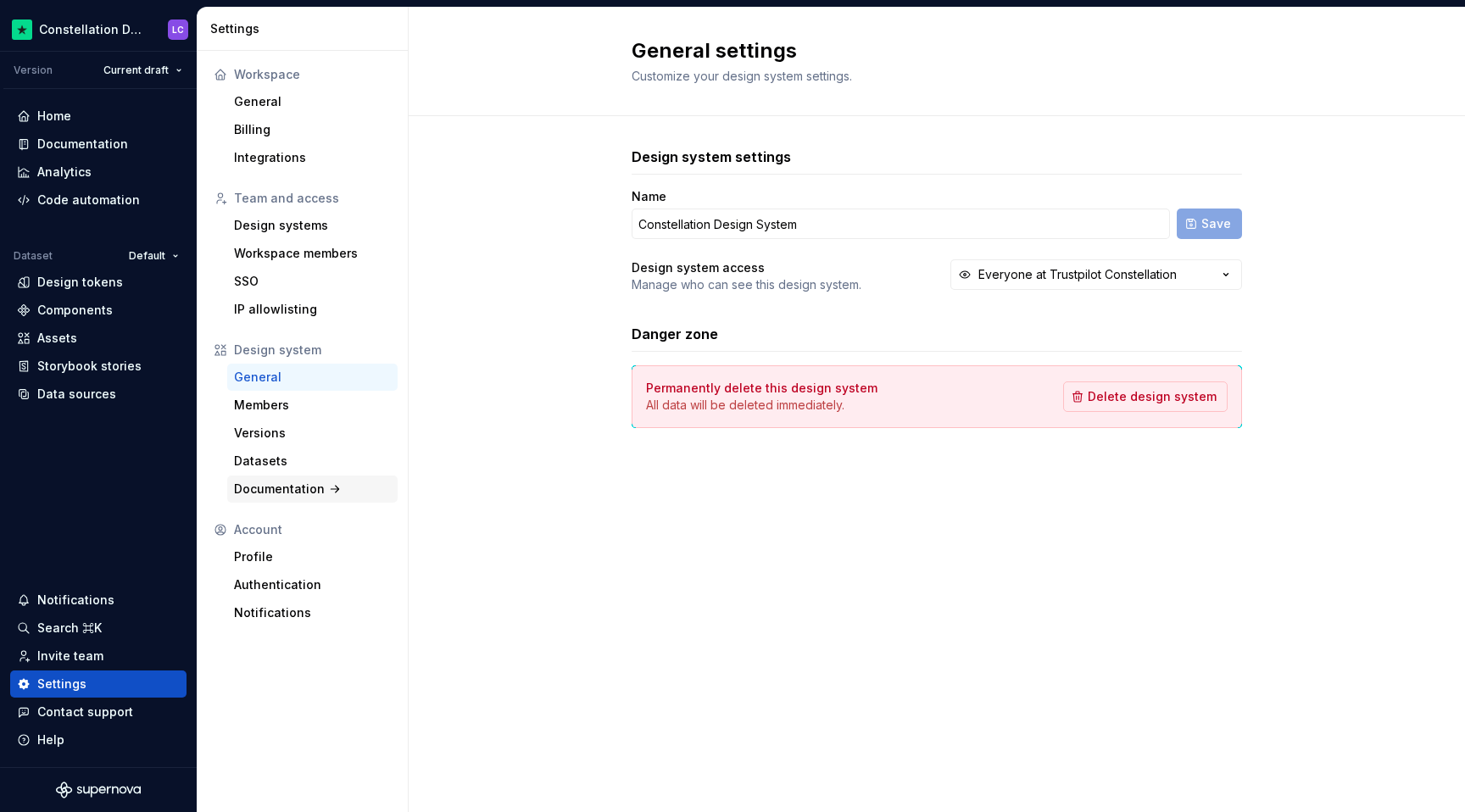 click on "Documentation" at bounding box center [312, 489] 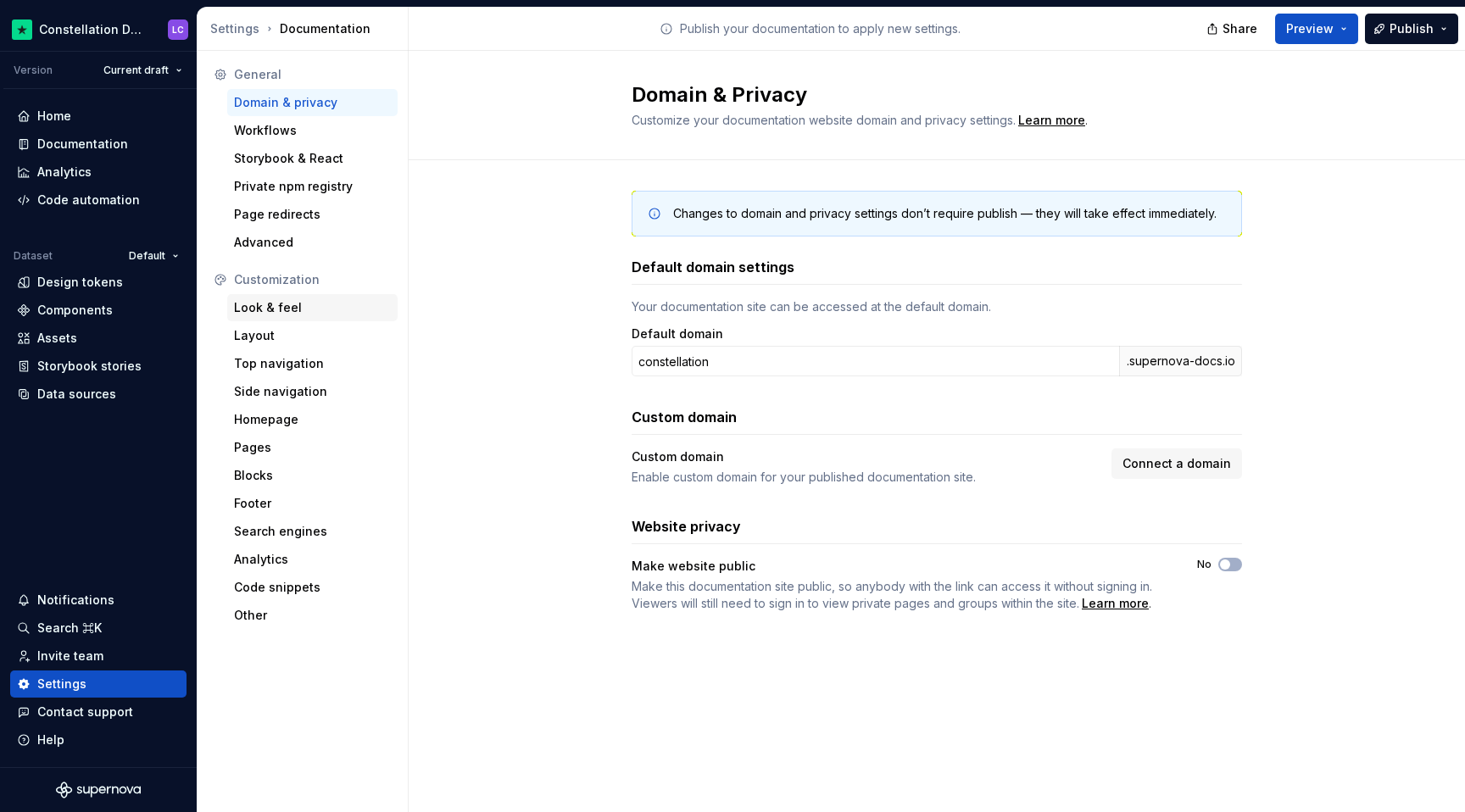 click on "Look & feel" at bounding box center (312, 308) 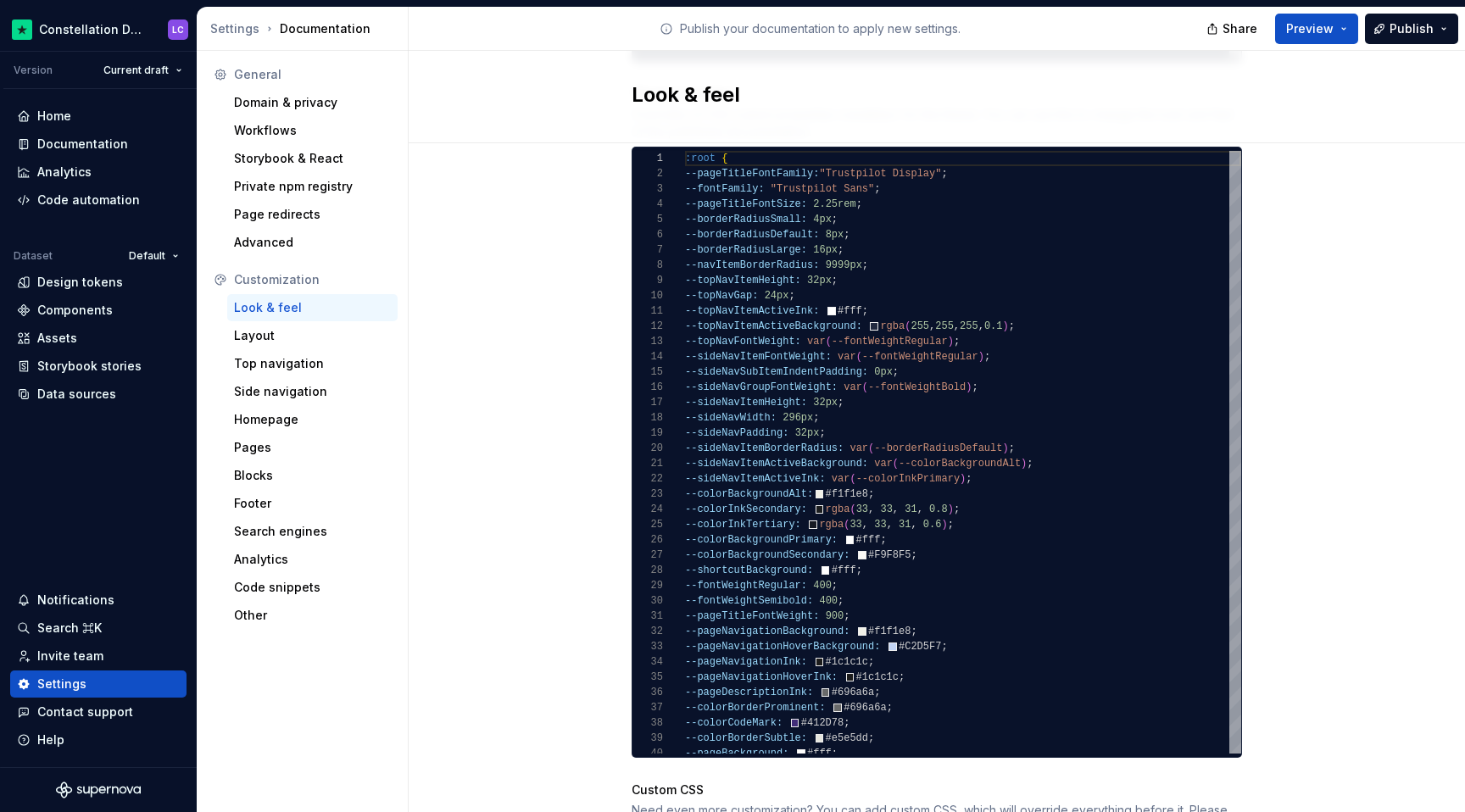 scroll, scrollTop: 942, scrollLeft: 0, axis: vertical 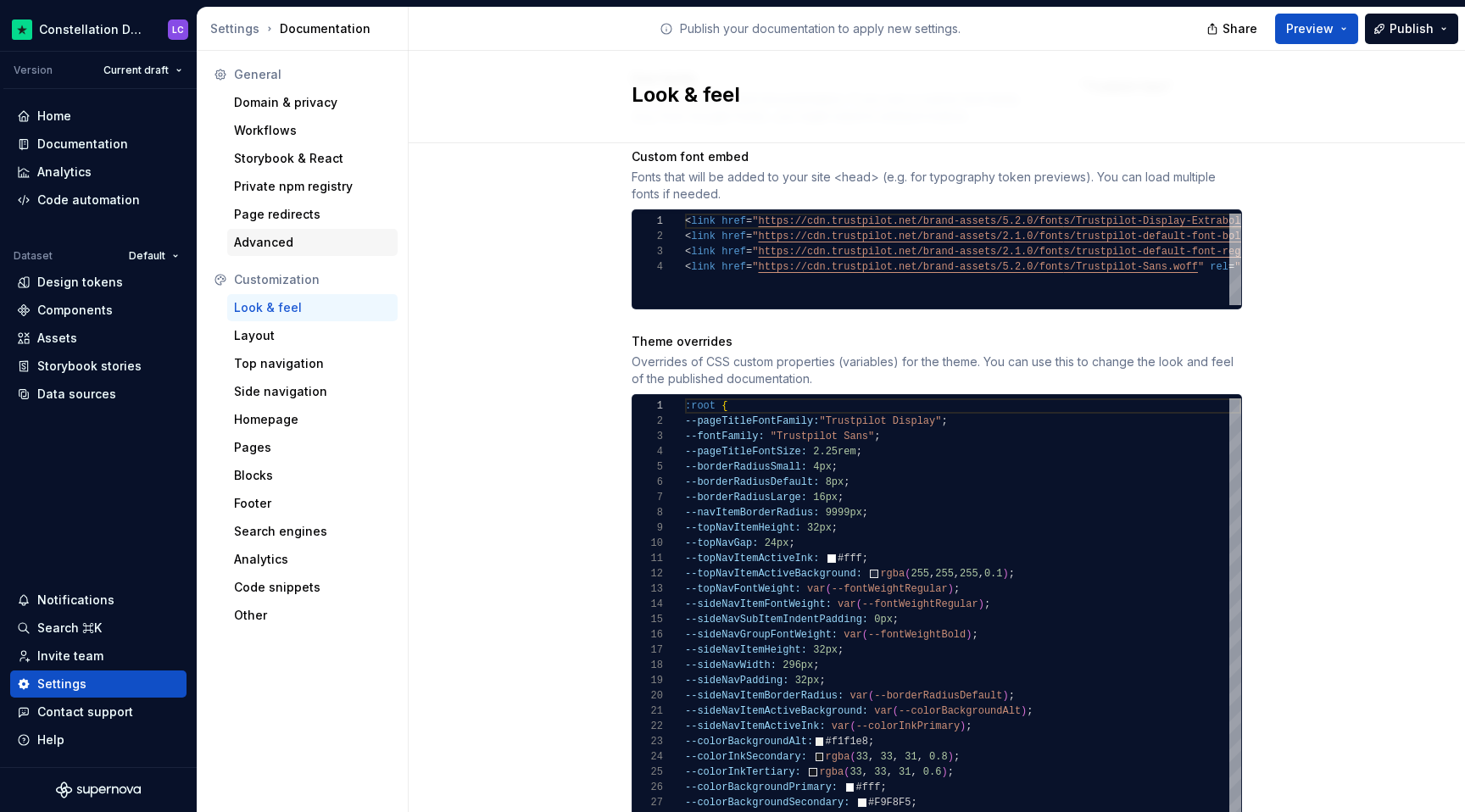 click on "Advanced" at bounding box center [312, 242] 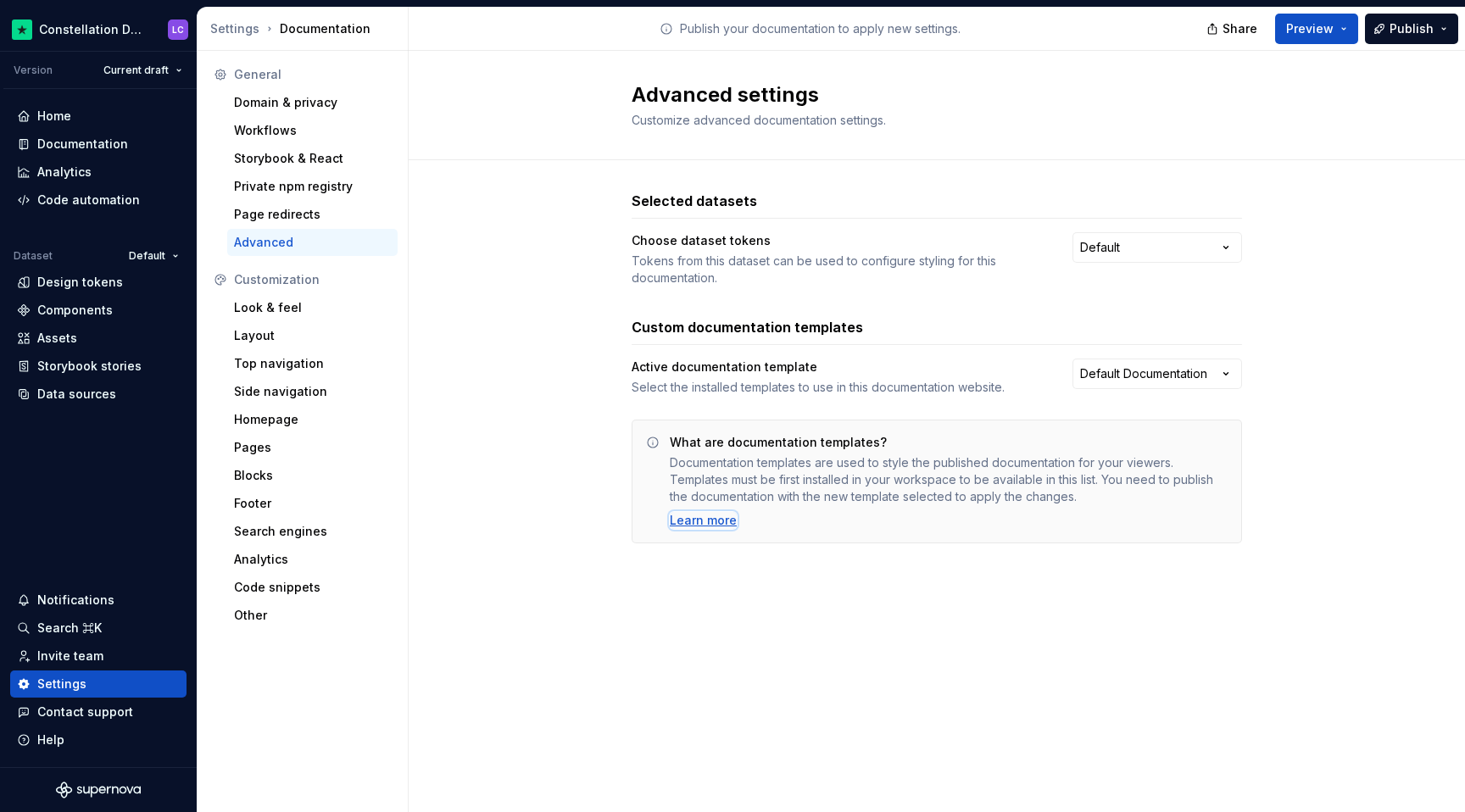 click on "Learn more" at bounding box center [703, 520] 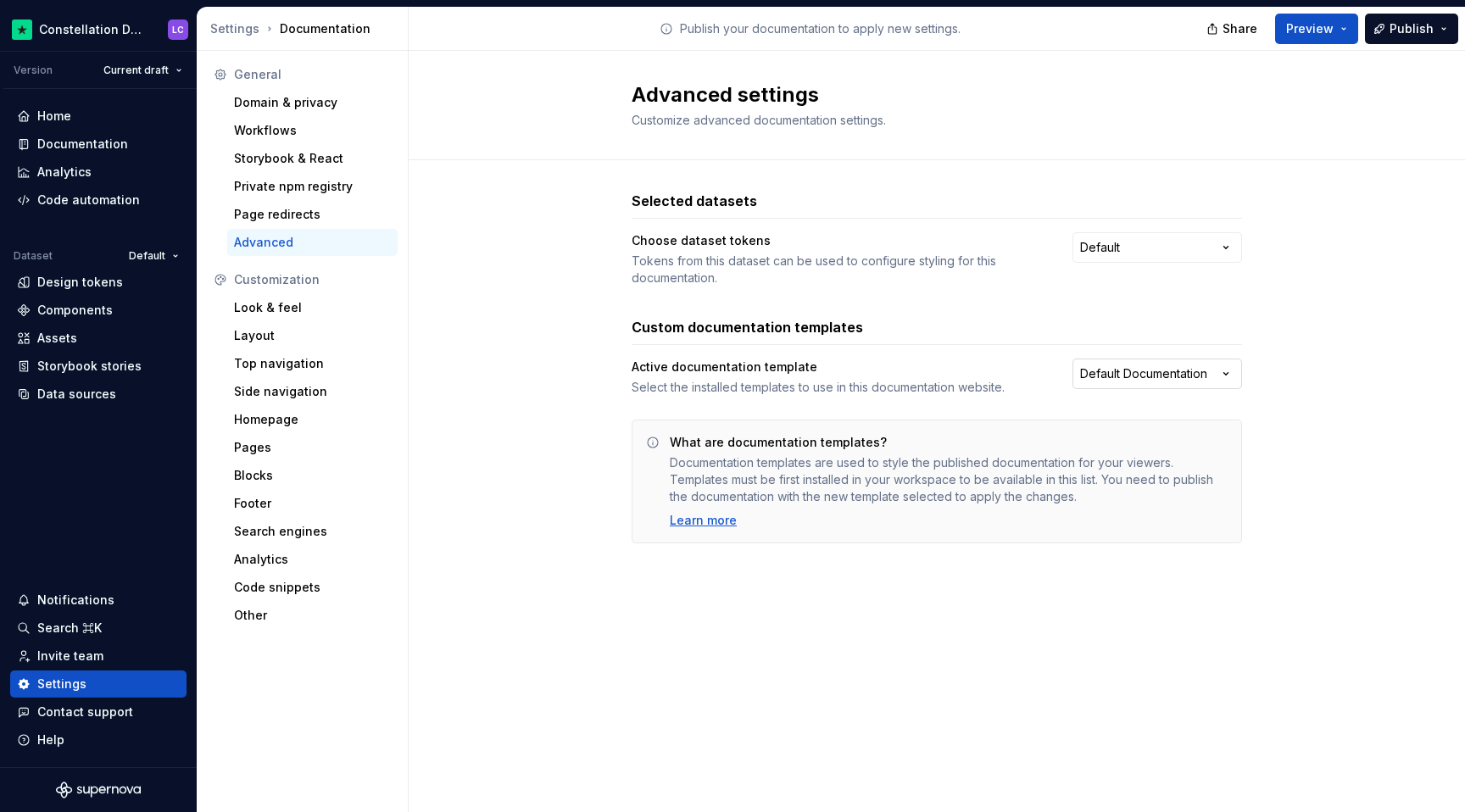 click on "Constellation Design System LC Version Current draft Home Documentation Analytics Code automation Dataset Default Design tokens Components Assets Storybook stories Data sources Notifications Search ⌘K Invite team Settings Contact support Help Settings Documentation Publish your documentation to apply new settings. Share Preview Publish General Domain & privacy Workflows Storybook & React Private npm registry Page redirects Advanced Customization Look & feel Layout Top navigation Side navigation Homepage Pages Blocks Footer Search engines Analytics Code snippets Other Advanced settings Customize advanced documentation settings. Selected datasets Choose dataset tokens Tokens from this dataset can be used to configure styling for this documentation. Default Custom documentation templates Active documentation template Select the installed templates to use in this documentation website. Default Documentation What are documentation templates? Learn more" at bounding box center [732, 406] 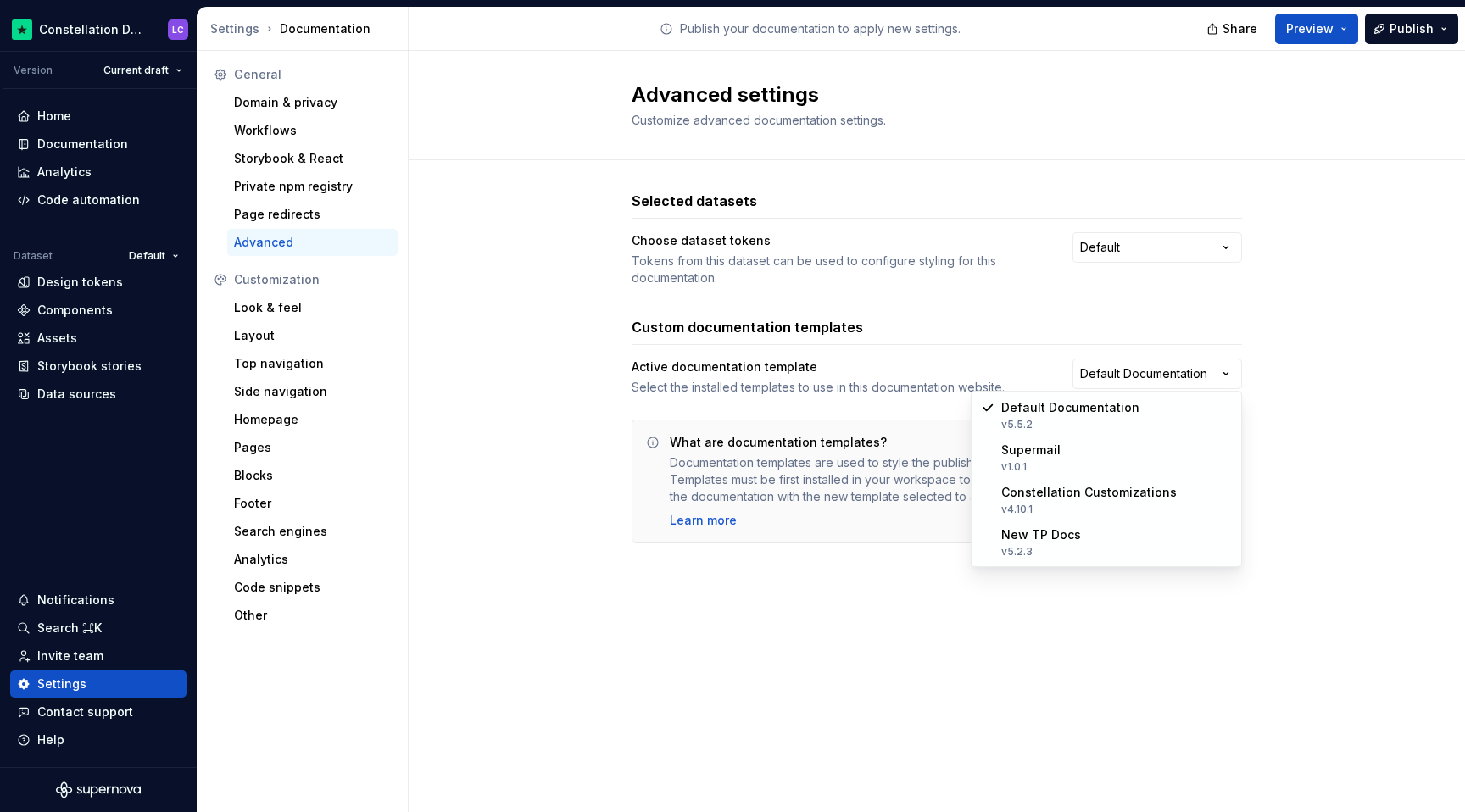 click on "Constellation Design System LC Version Current draft Home Documentation Analytics Code automation Dataset Default Design tokens Components Assets Storybook stories Data sources Notifications Search ⌘K Invite team Settings Contact support Help Settings Documentation Publish your documentation to apply new settings. Share Preview Publish General Domain & privacy Workflows Storybook & React Private npm registry Page redirects Advanced Customization Look & feel Layout Top navigation Side navigation Homepage Pages Blocks Footer Search engines Analytics Code snippets Other Advanced settings Customize advanced documentation settings. Selected datasets Choose dataset tokens Tokens from this dataset can be used to configure styling for this documentation. Default Custom documentation templates Active documentation template Select the installed templates to use in this documentation website. Default Documentation What are documentation templates? Learn more   Default Documentation v5.5.2 Supermail v1.0.1 v4.10.1" at bounding box center (732, 406) 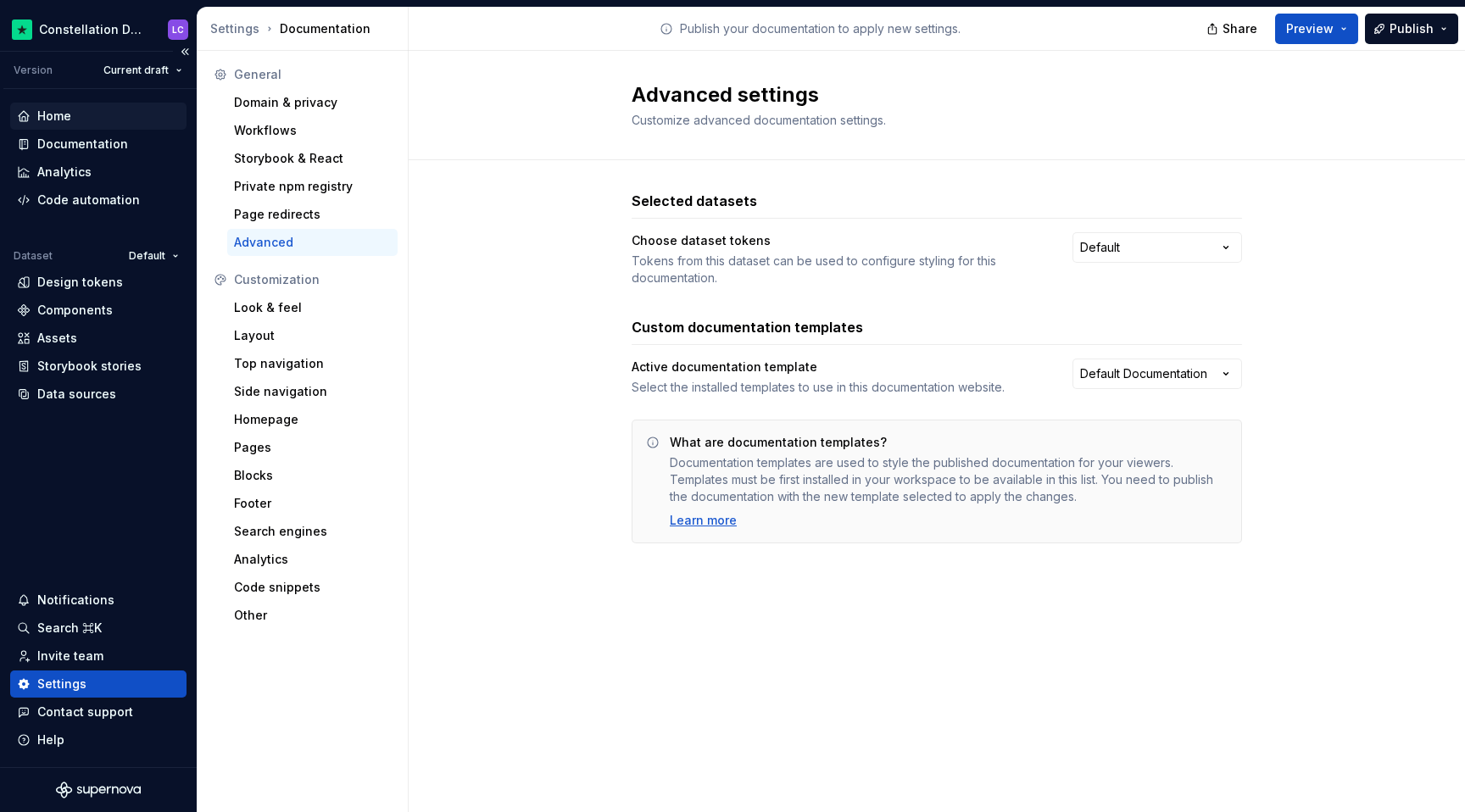 click on "Home" at bounding box center [98, 116] 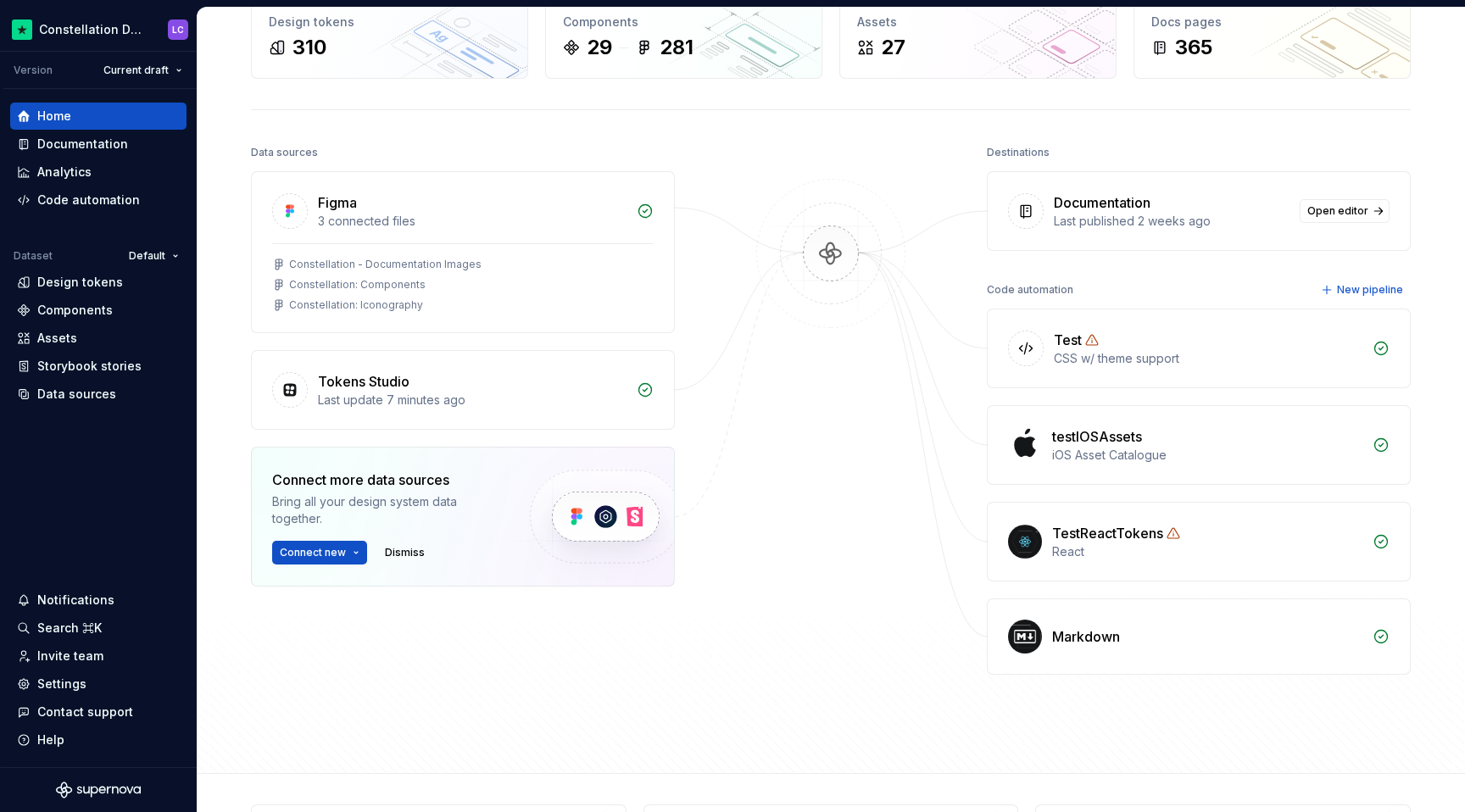 scroll, scrollTop: 0, scrollLeft: 0, axis: both 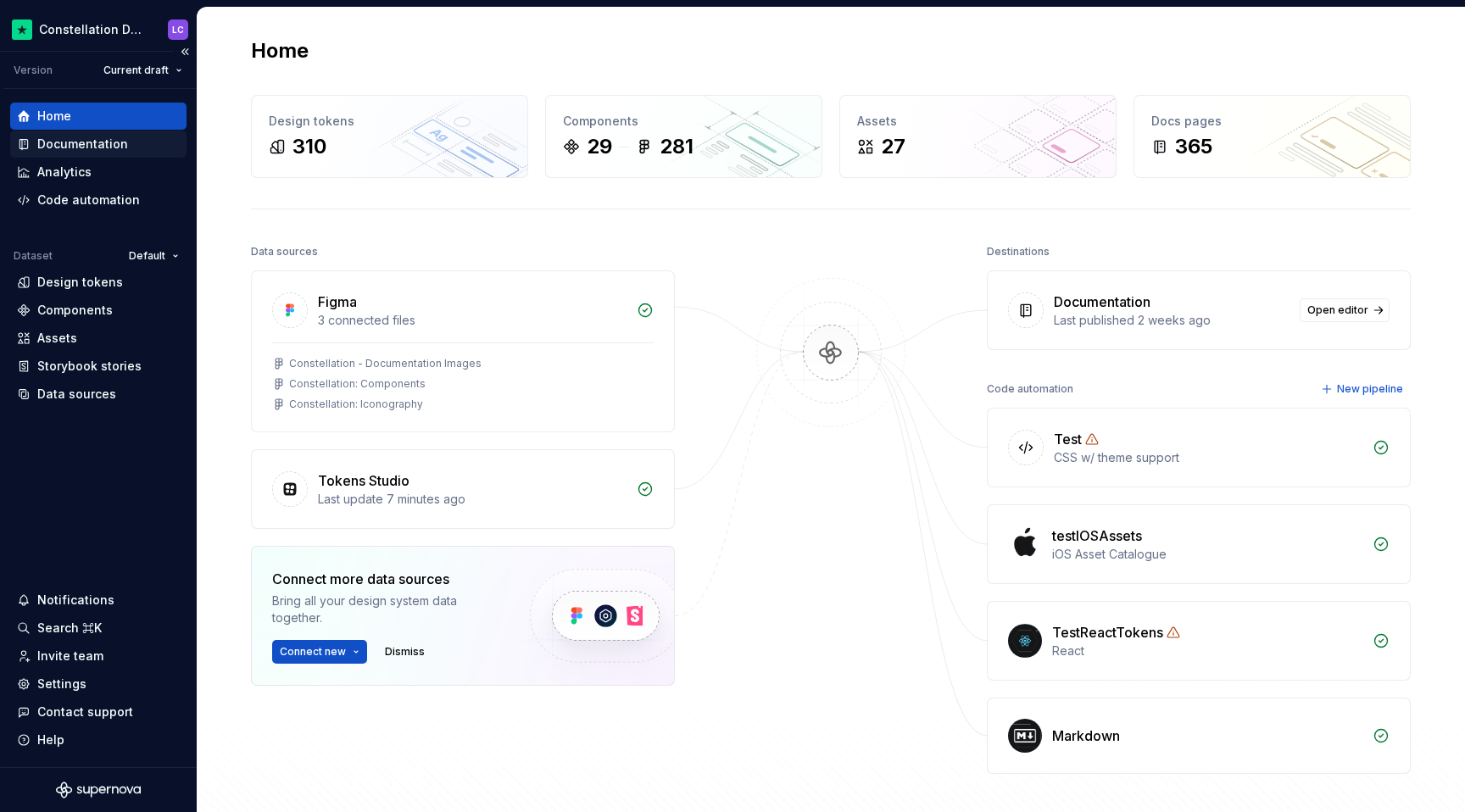 click on "Documentation" at bounding box center [82, 144] 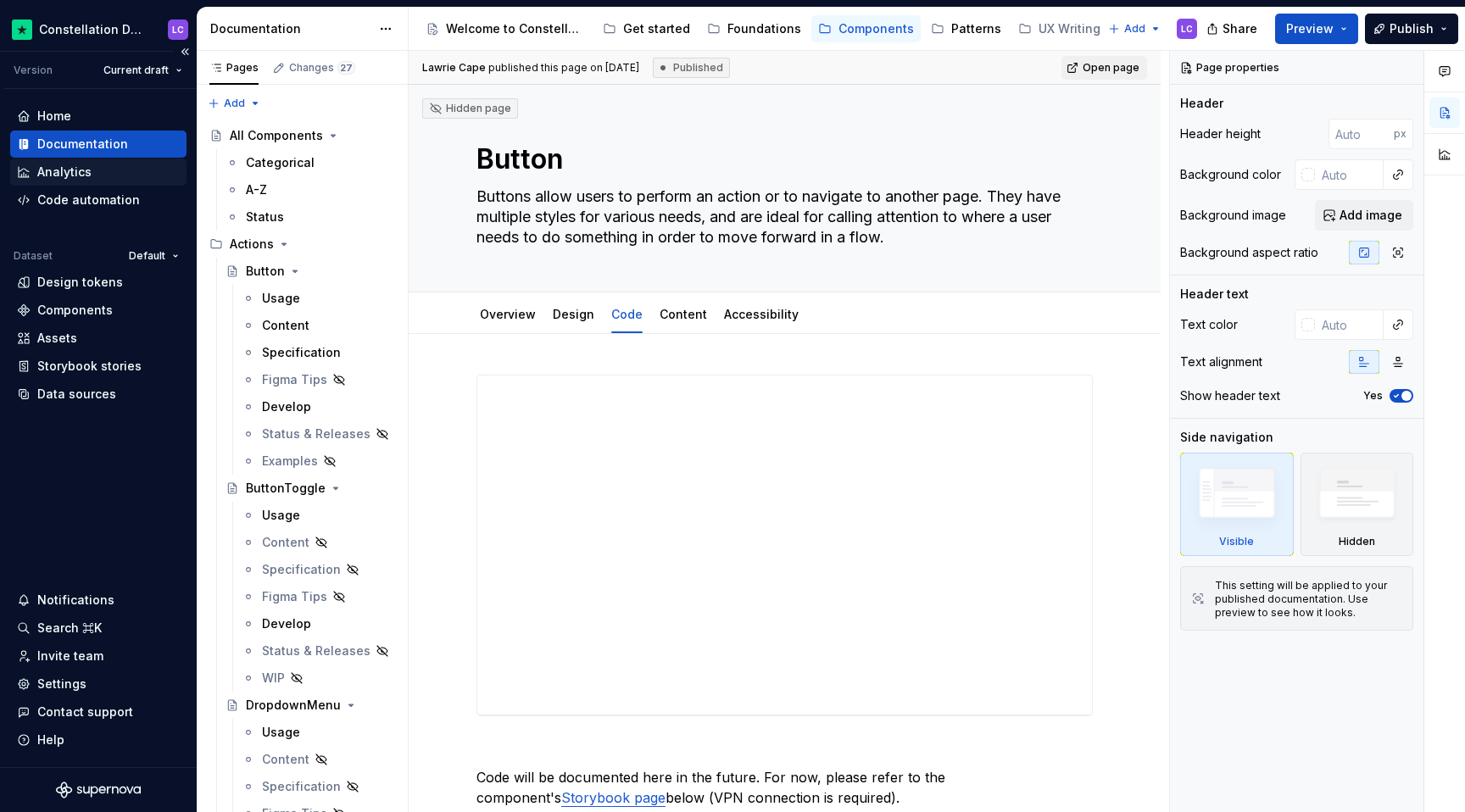 click on "Analytics" at bounding box center (98, 172) 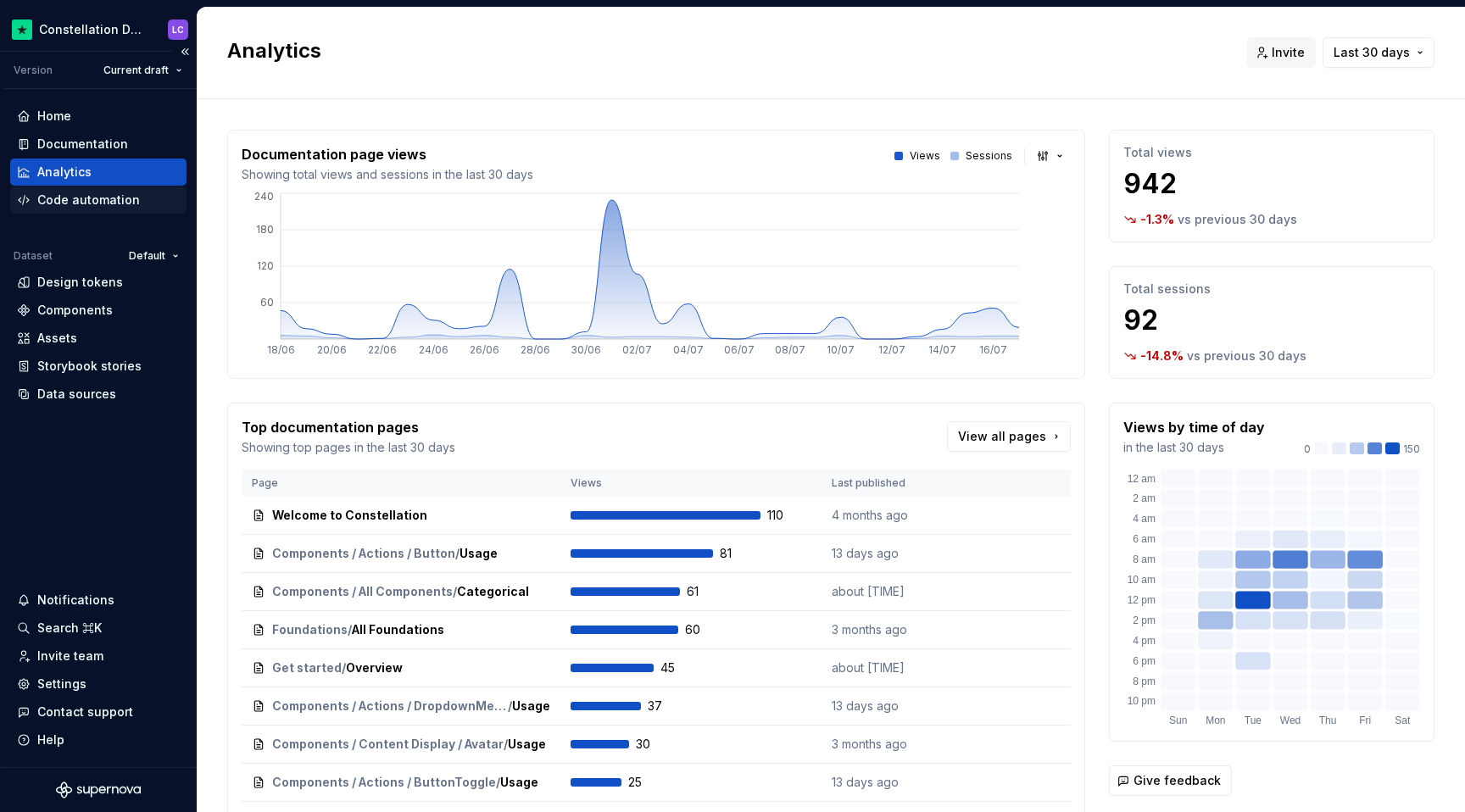 click on "Code automation" at bounding box center [88, 200] 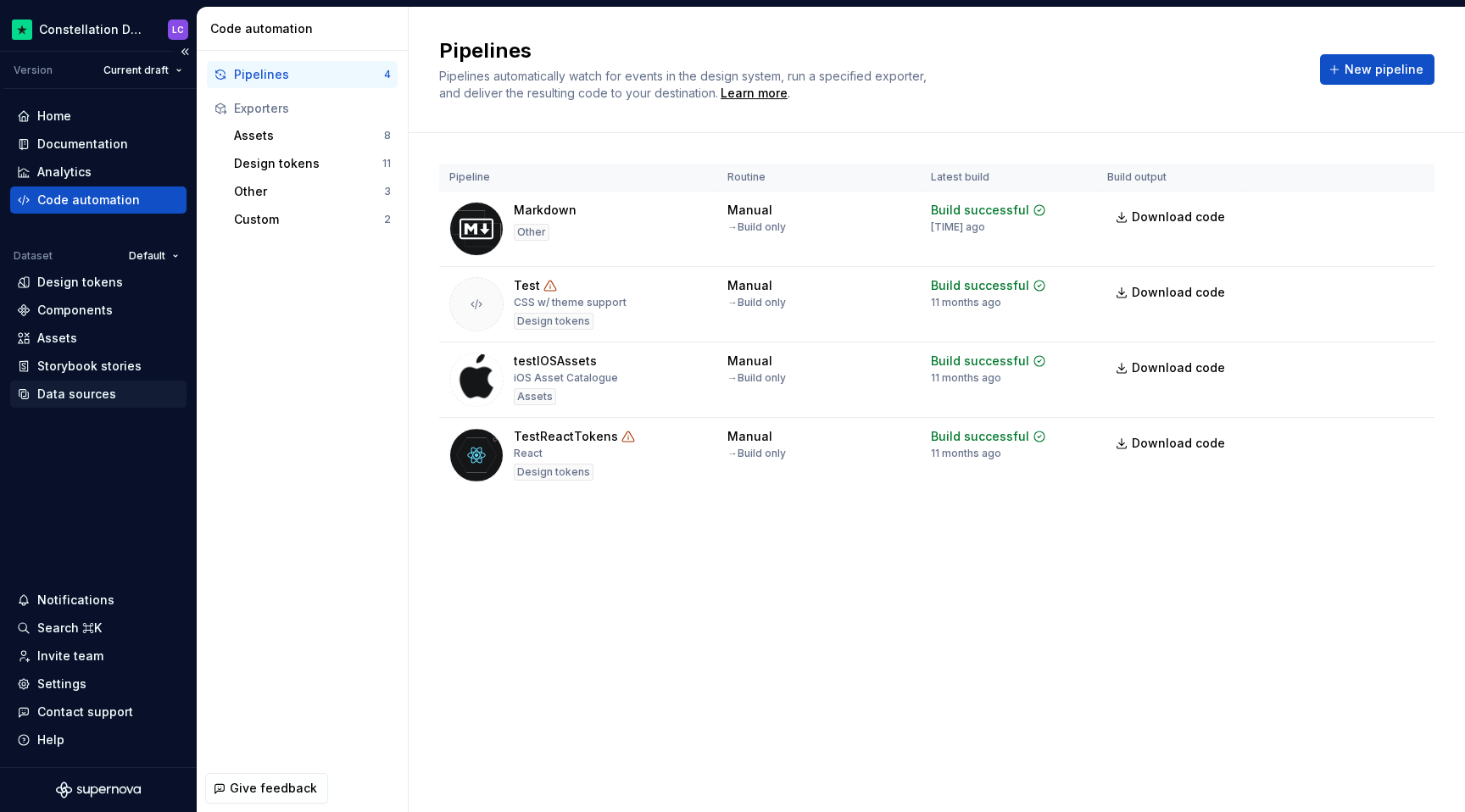 click on "Data sources" at bounding box center [76, 394] 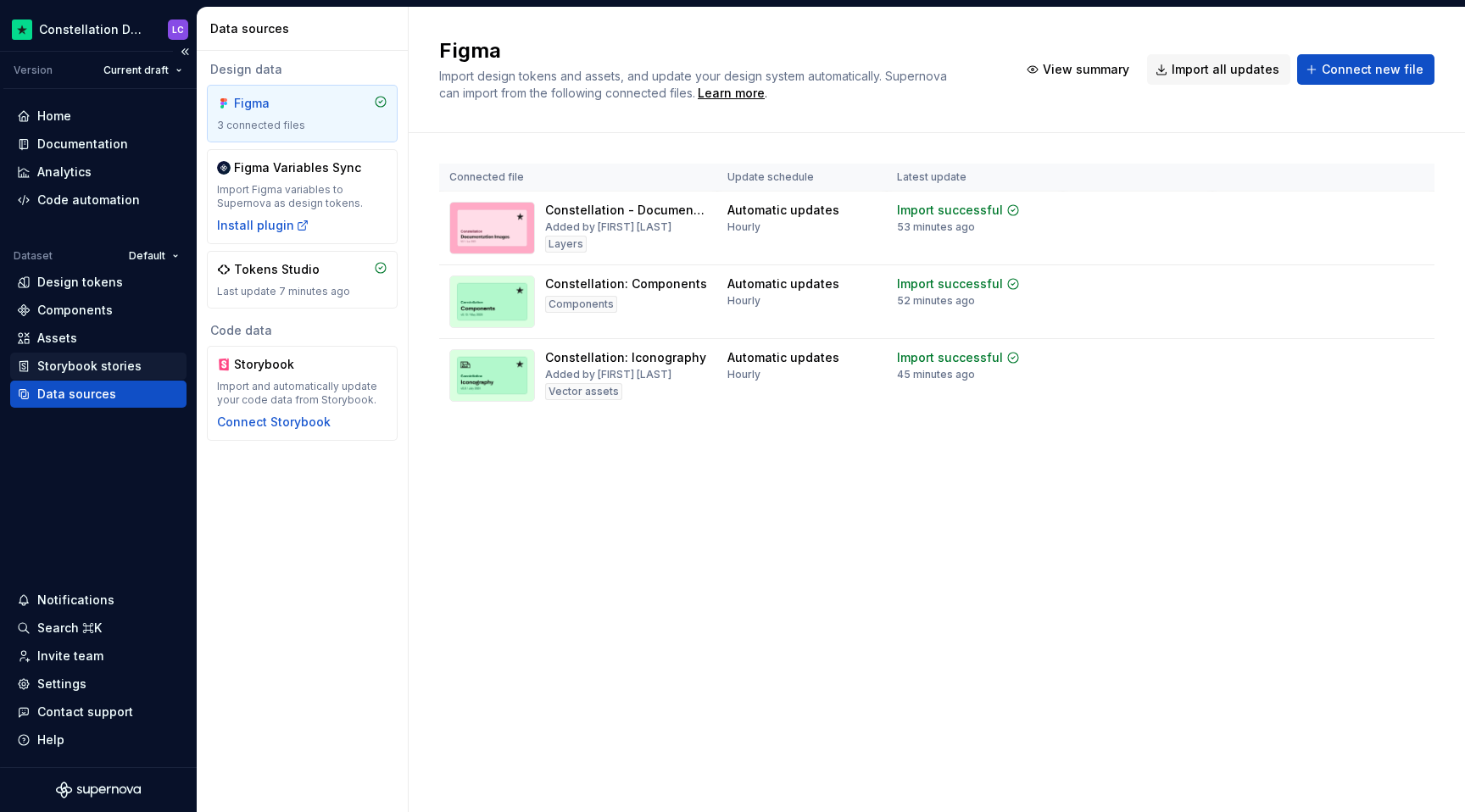 click on "Storybook stories" at bounding box center [89, 366] 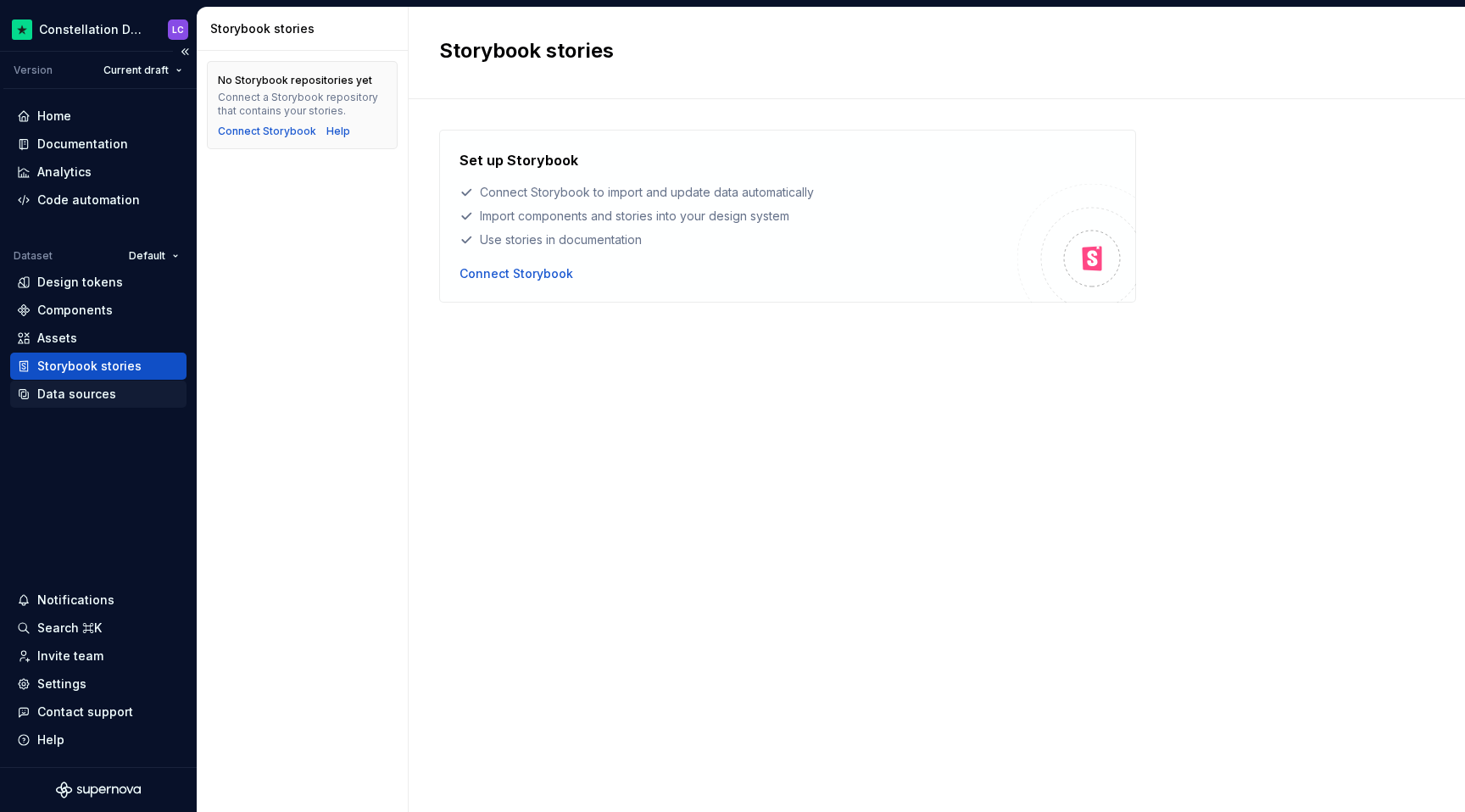 click on "Data sources" at bounding box center (76, 394) 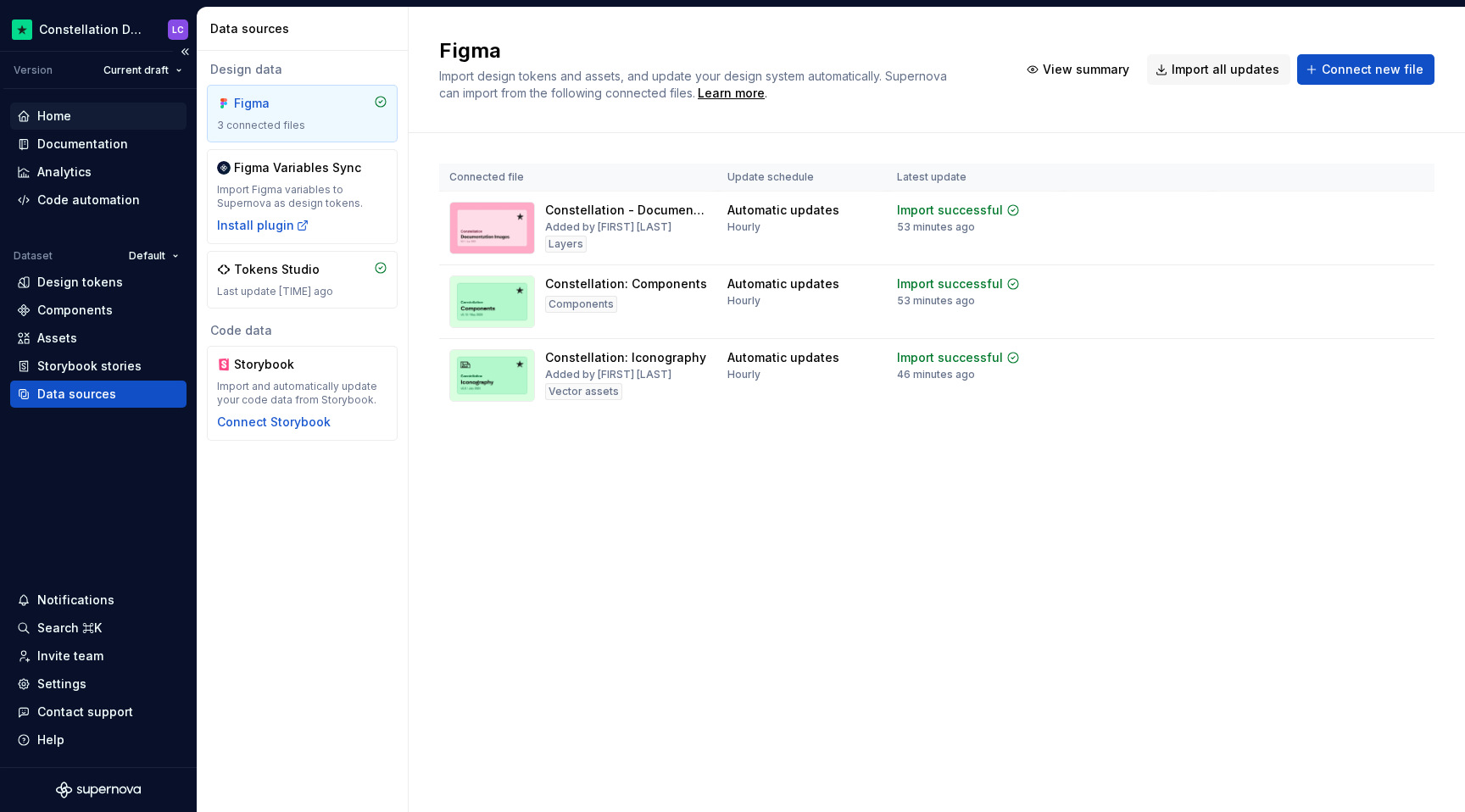 click on "Home" at bounding box center [54, 116] 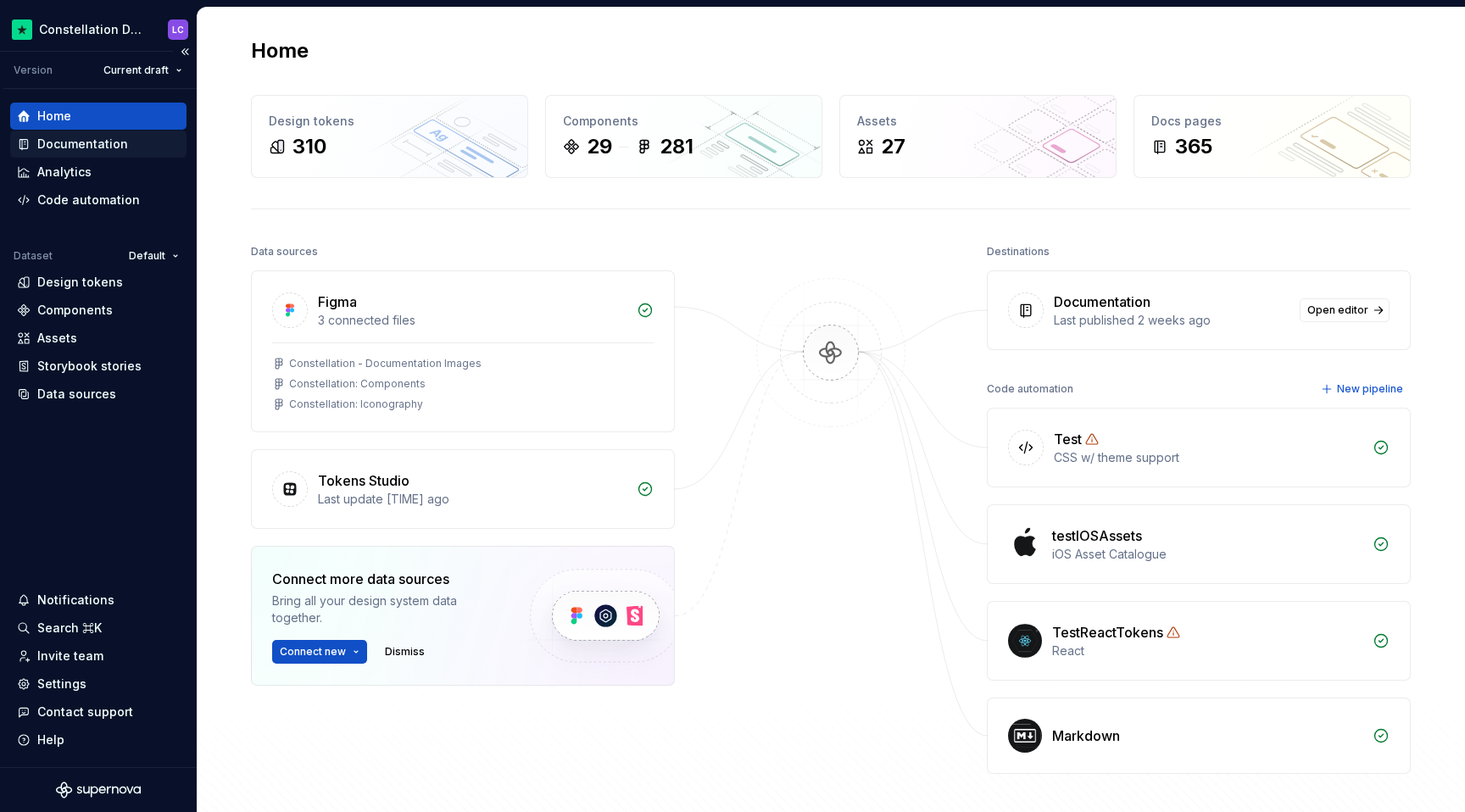 click on "Documentation" at bounding box center (82, 144) 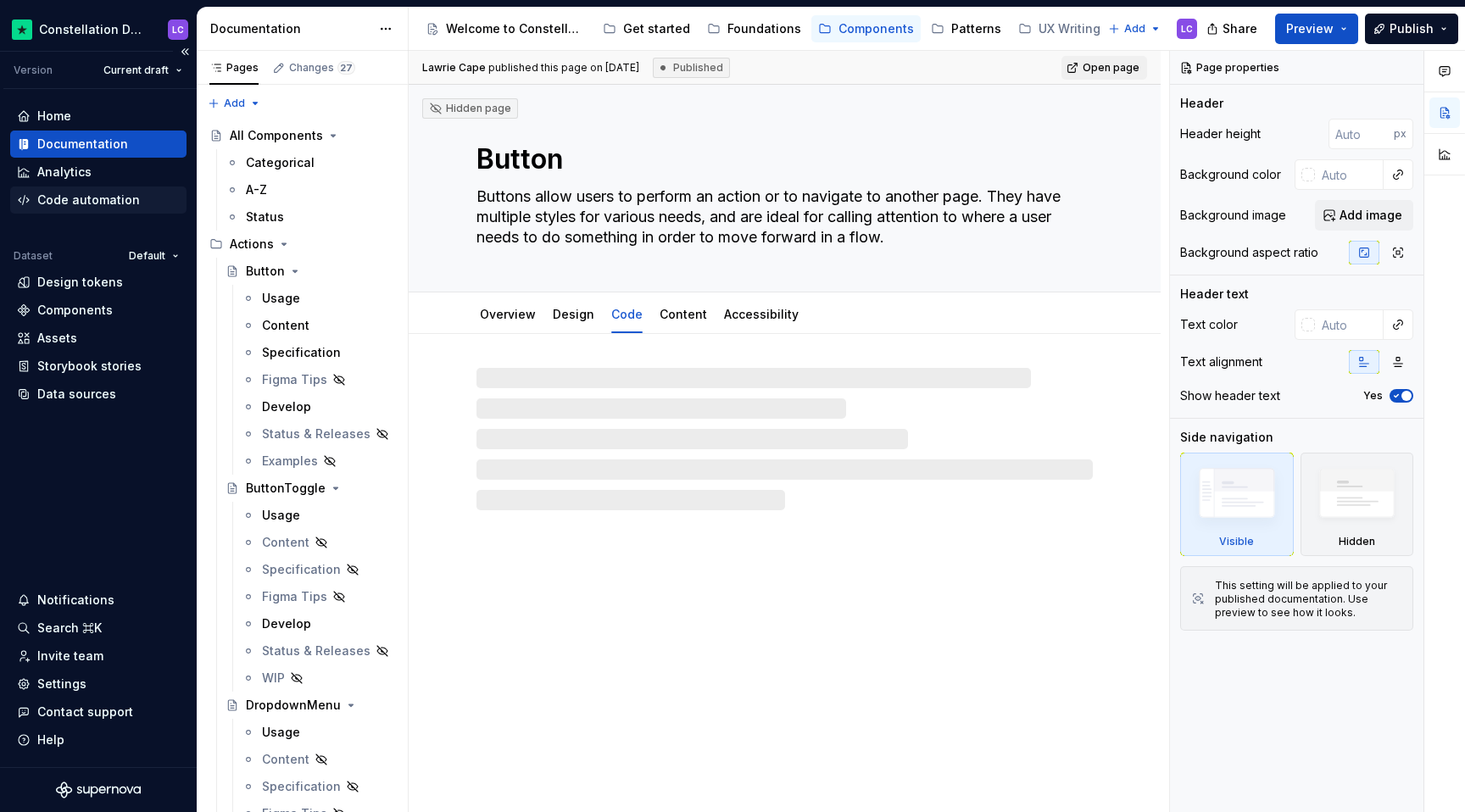 type on "*" 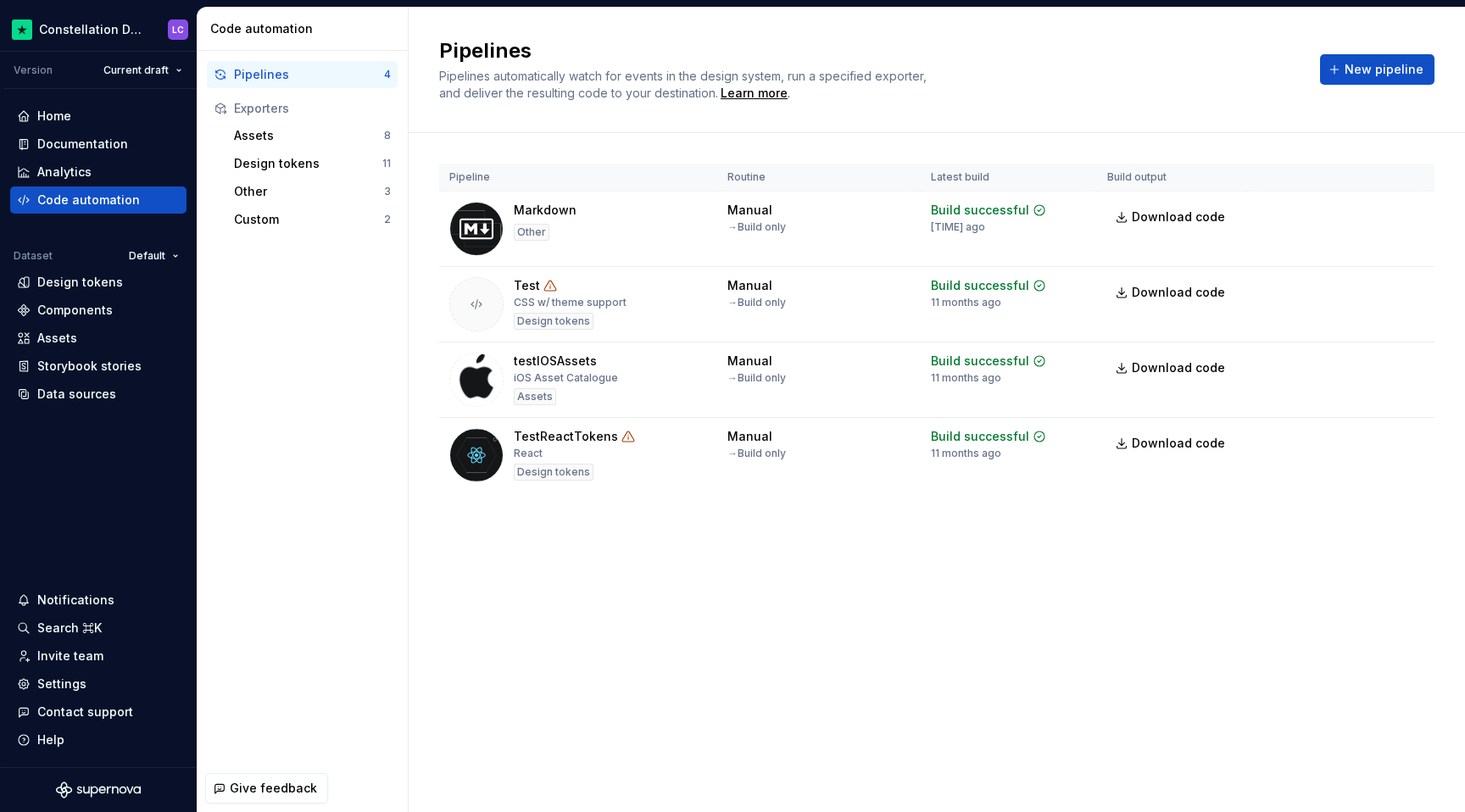 click on "Exporters" at bounding box center (312, 108) 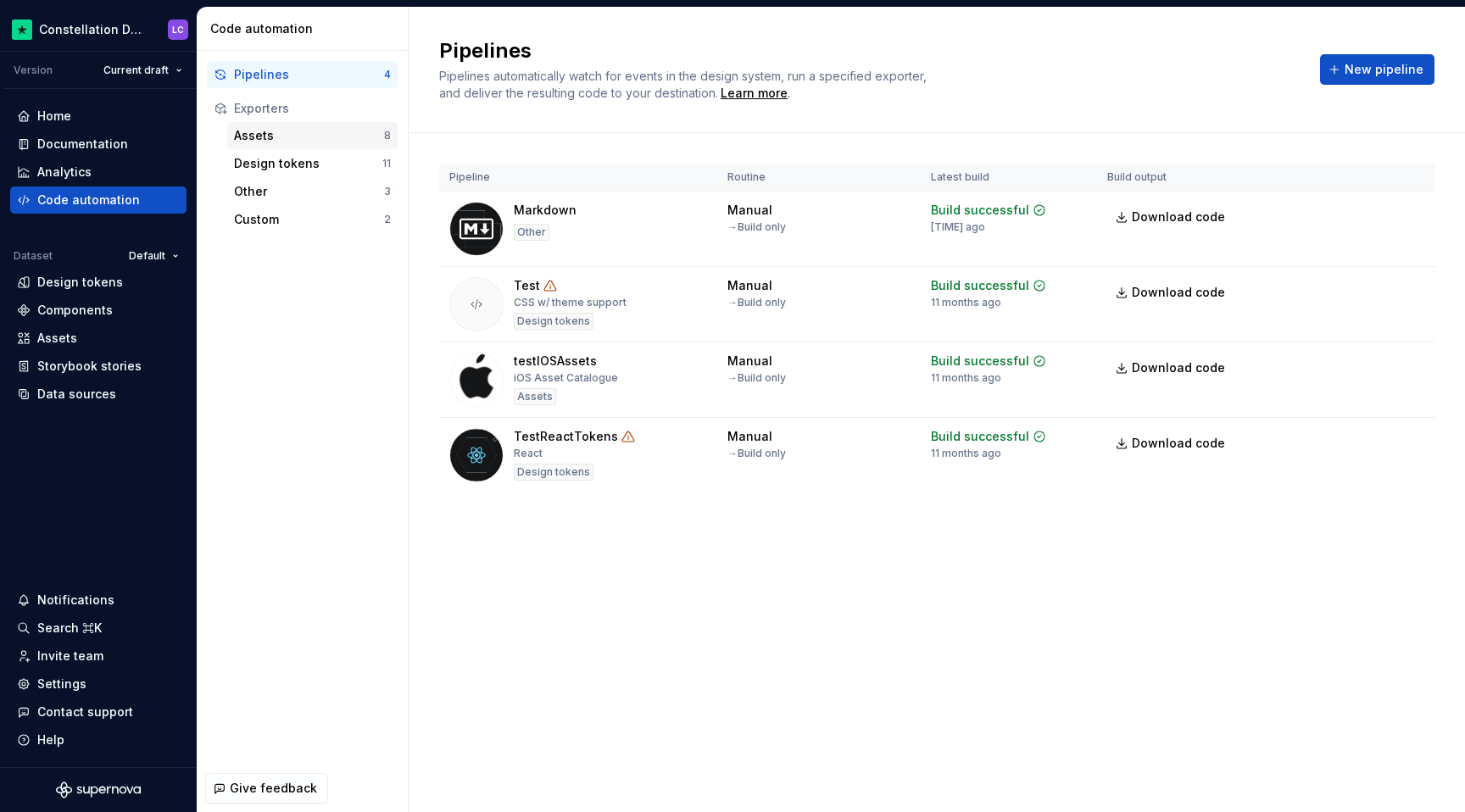 click on "Assets" at bounding box center [309, 136] 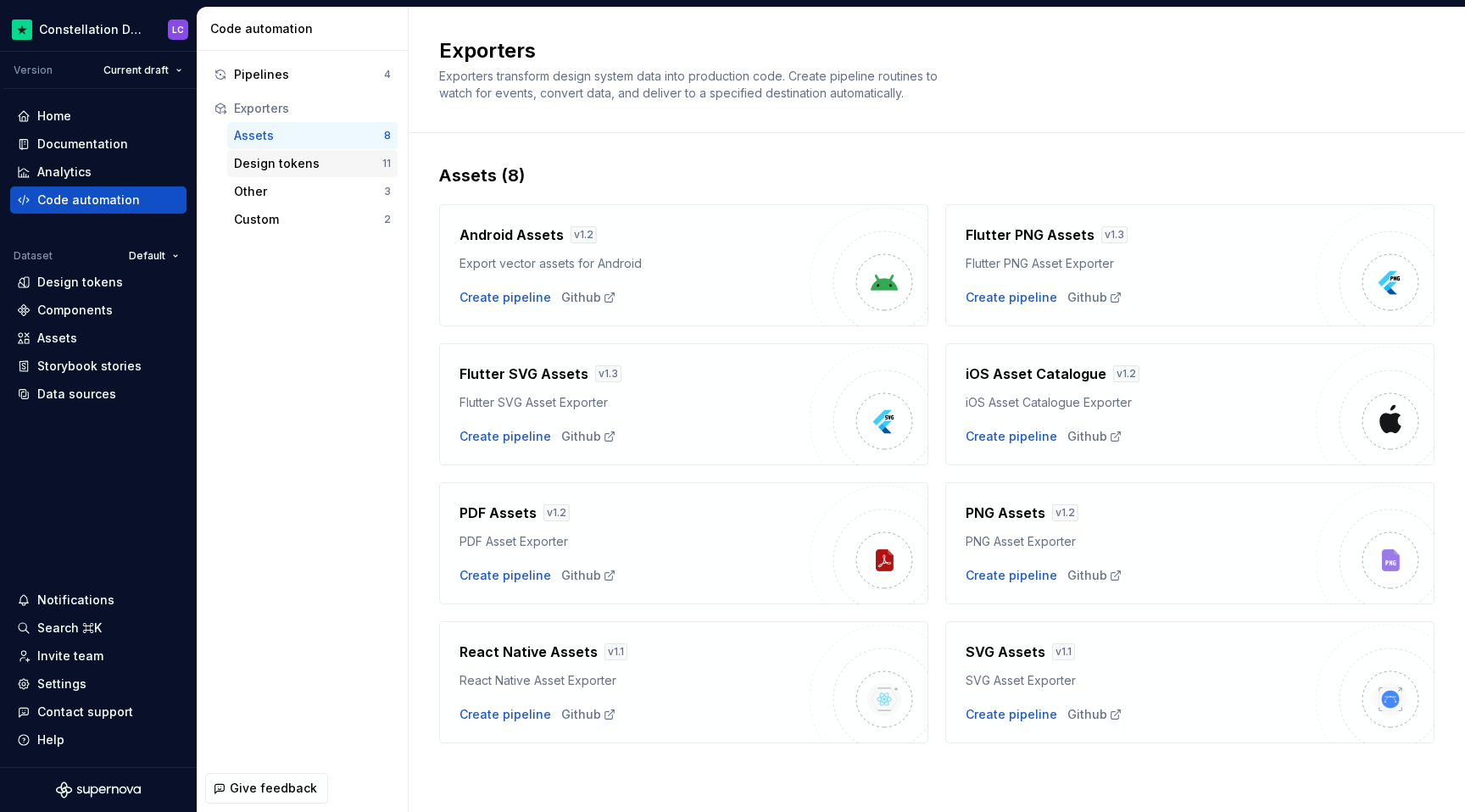 click on "Design tokens" at bounding box center [308, 164] 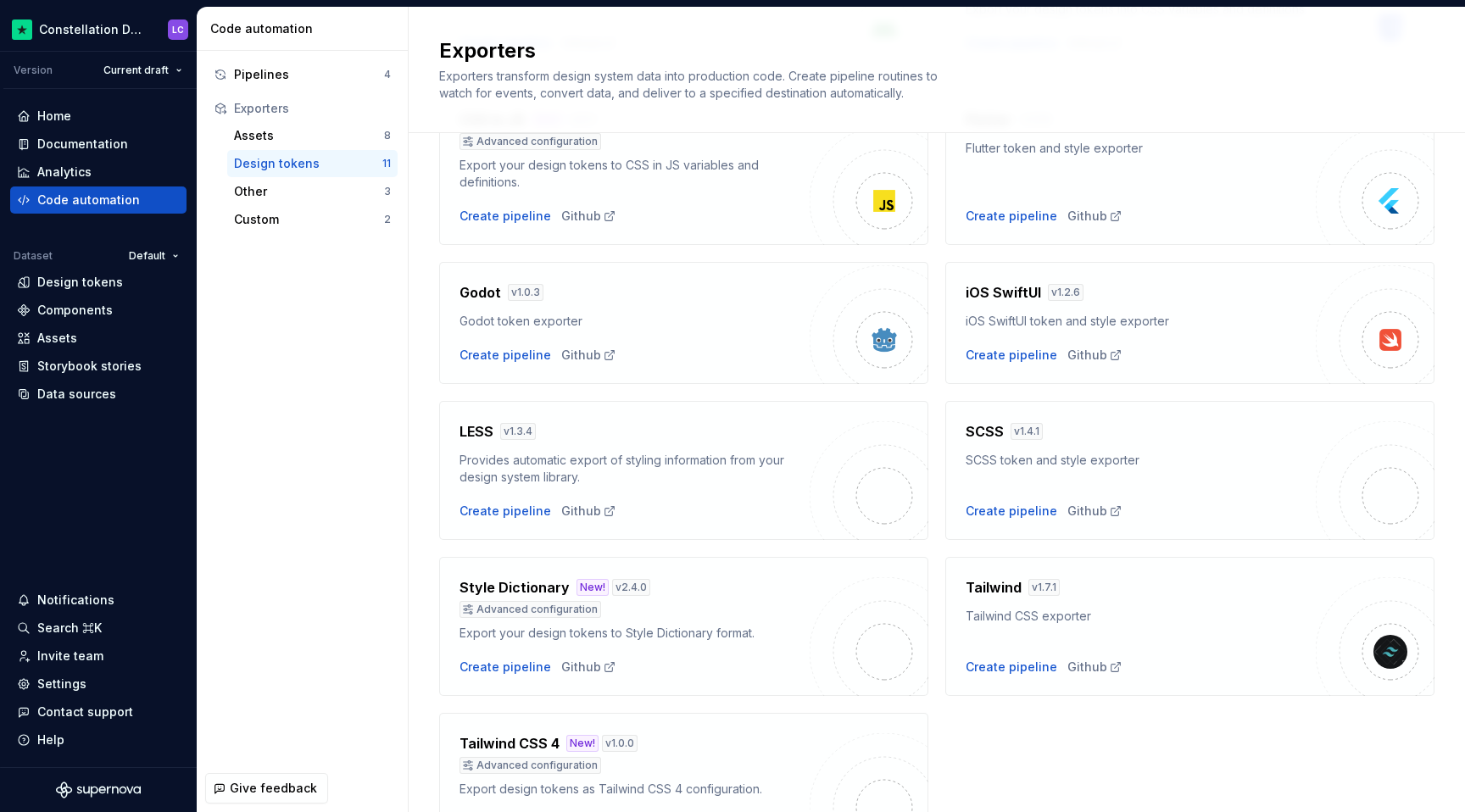 scroll, scrollTop: 0, scrollLeft: 0, axis: both 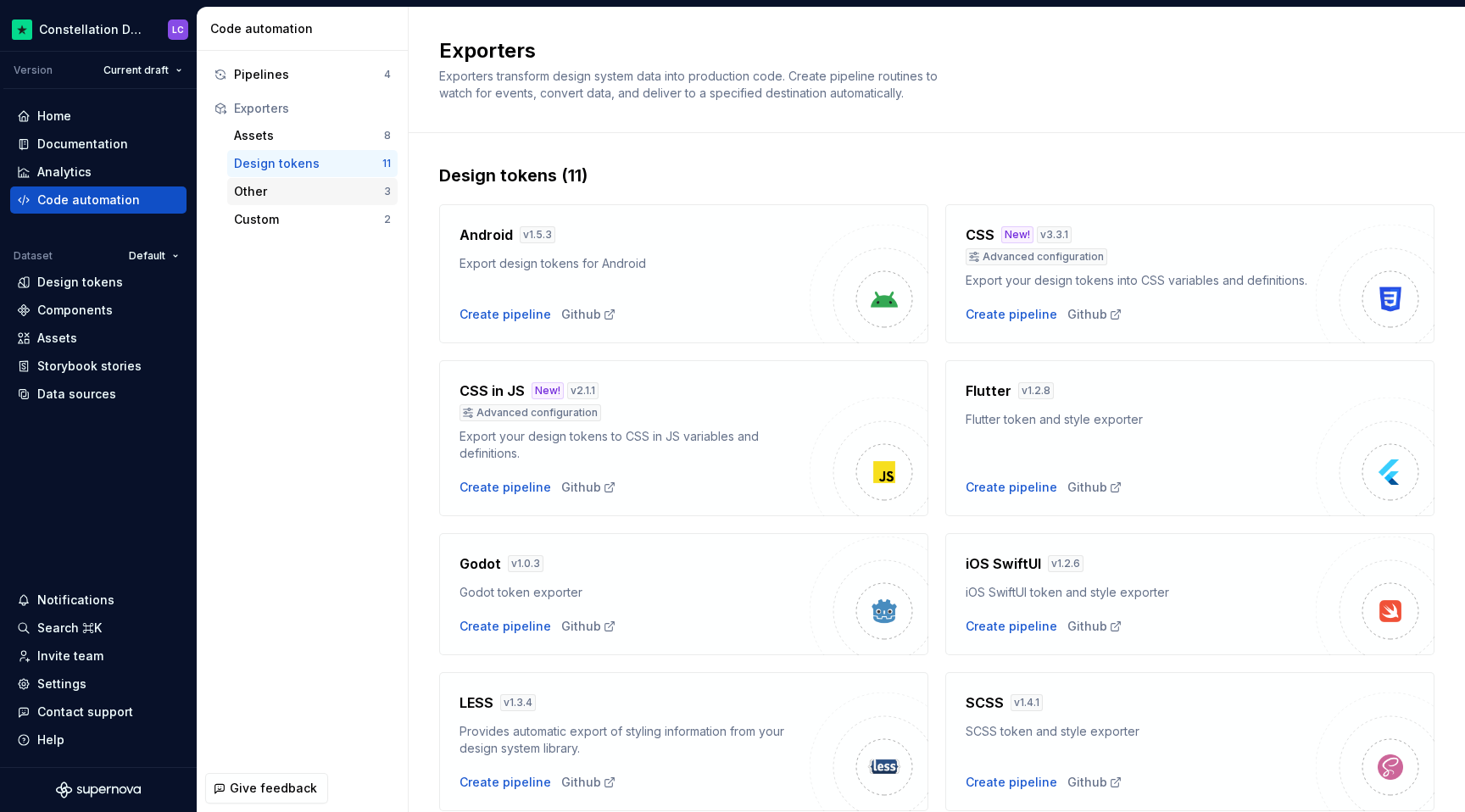 click on "Other" at bounding box center (309, 192) 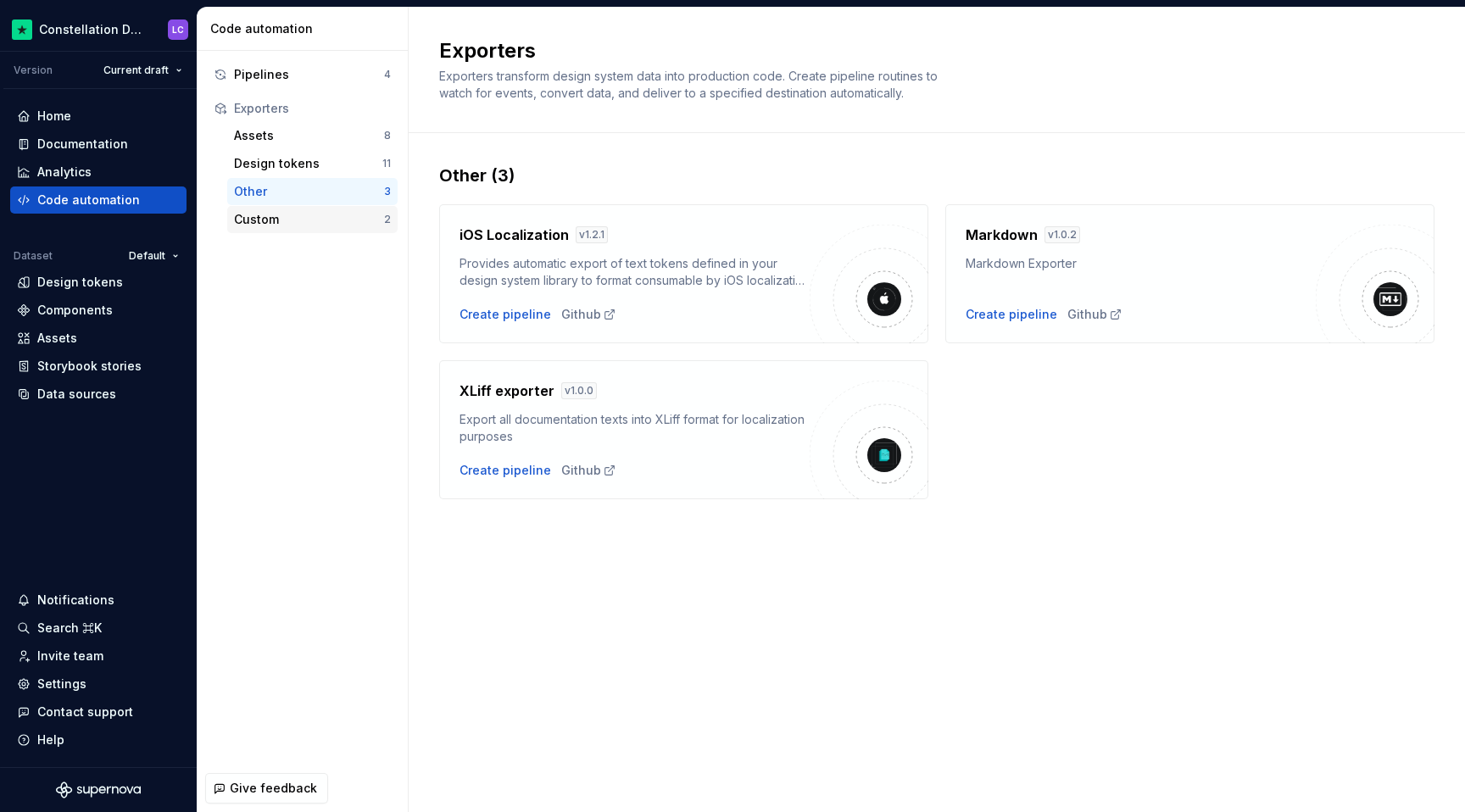 click on "Custom" at bounding box center (309, 220) 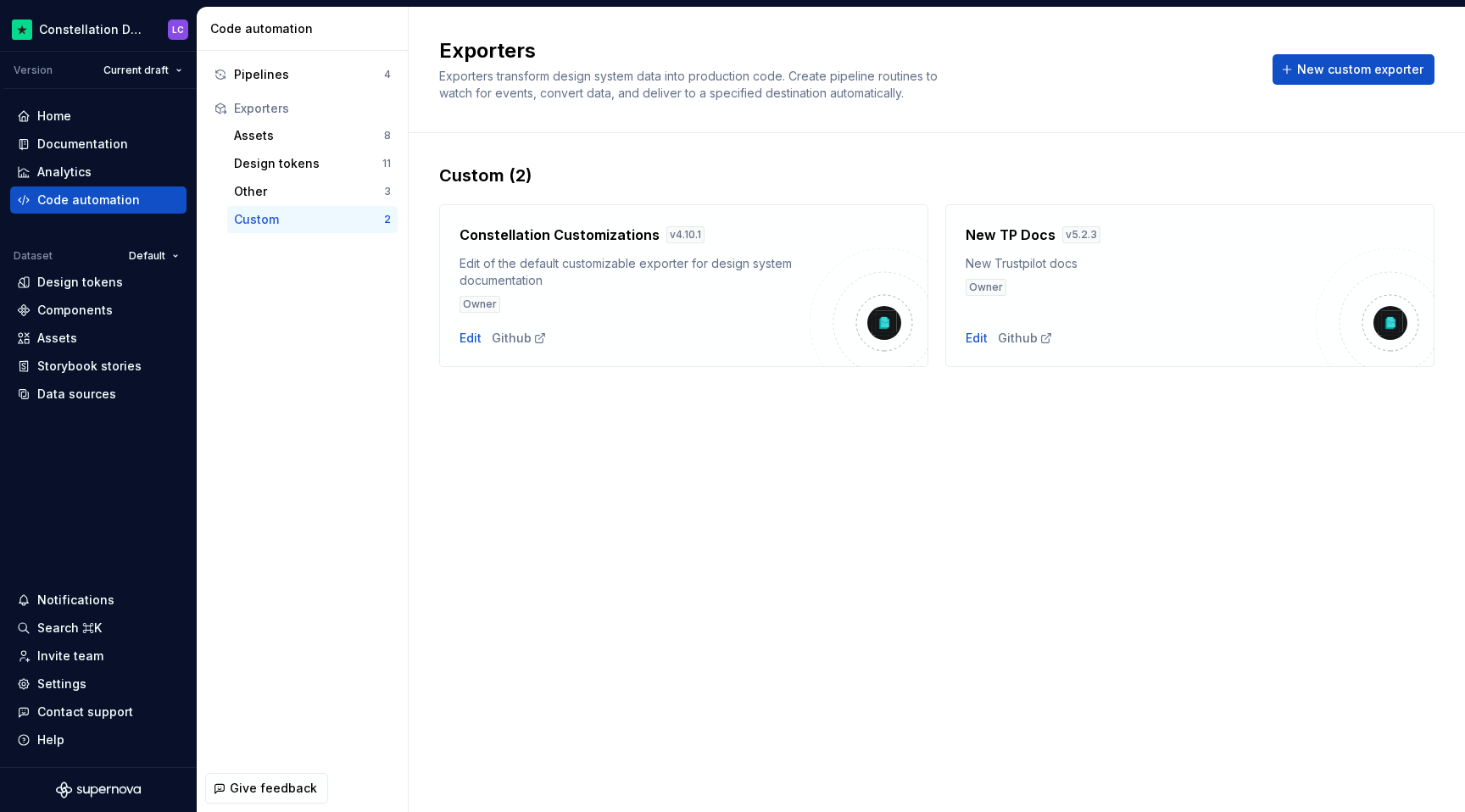 click at bounding box center (1390, 323) 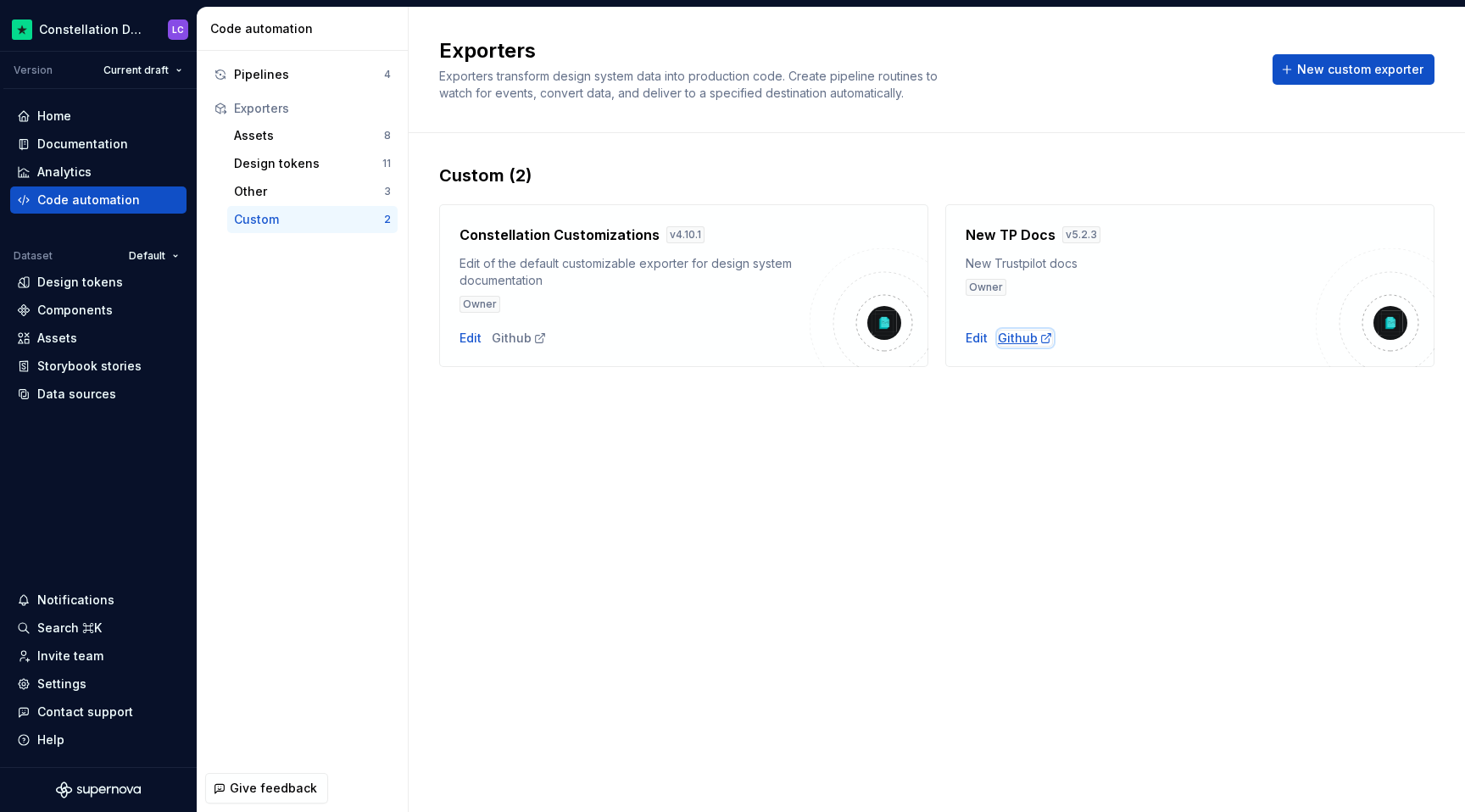 click on "Github" at bounding box center [1025, 338] 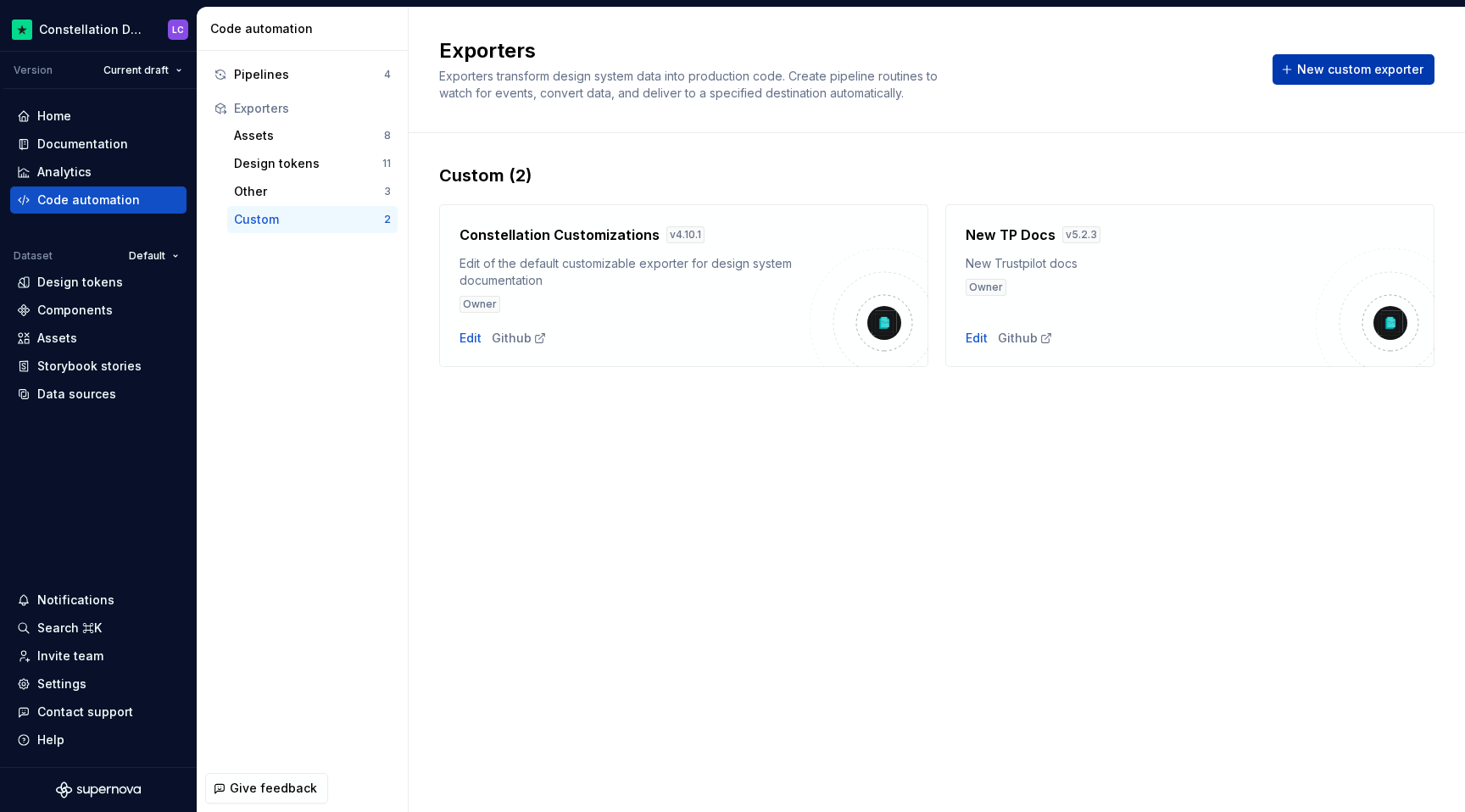 click on "New custom exporter" at bounding box center [1360, 70] 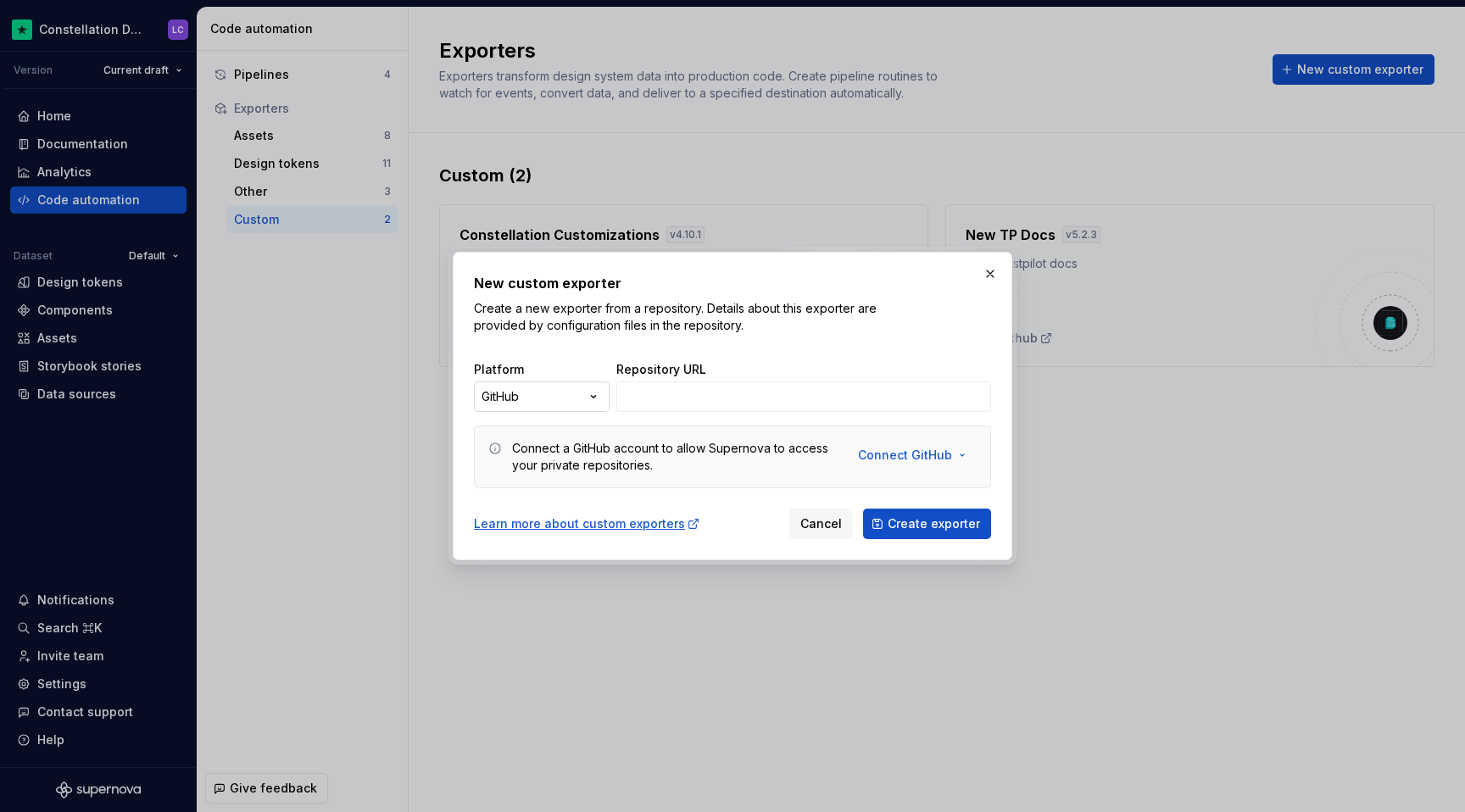click on "Platform GitHub ***** ********* ****** ****** Repository URL Connect a GitHub account to allow Supernova to access your private repositories. Connect GitHub Learn more about custom exporters Cancel Create exporter" at bounding box center (732, 406) 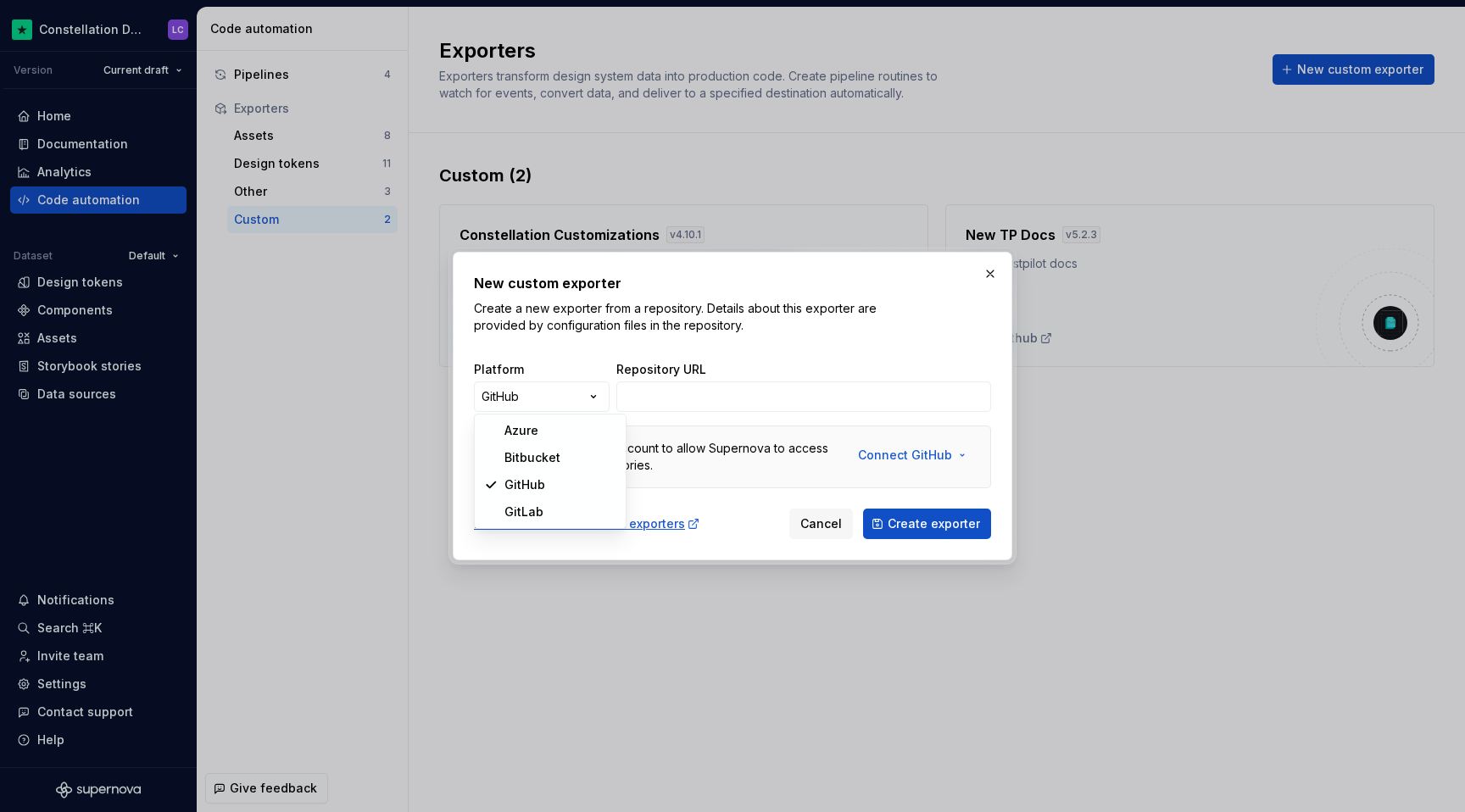 click on "Platform GitHub ***** ********* ****** ****** Repository URL Connect a GitHub account to allow Supernova to access your private repositories. Connect GitHub Learn more about custom exporters Cancel Create exporter" at bounding box center [732, 406] 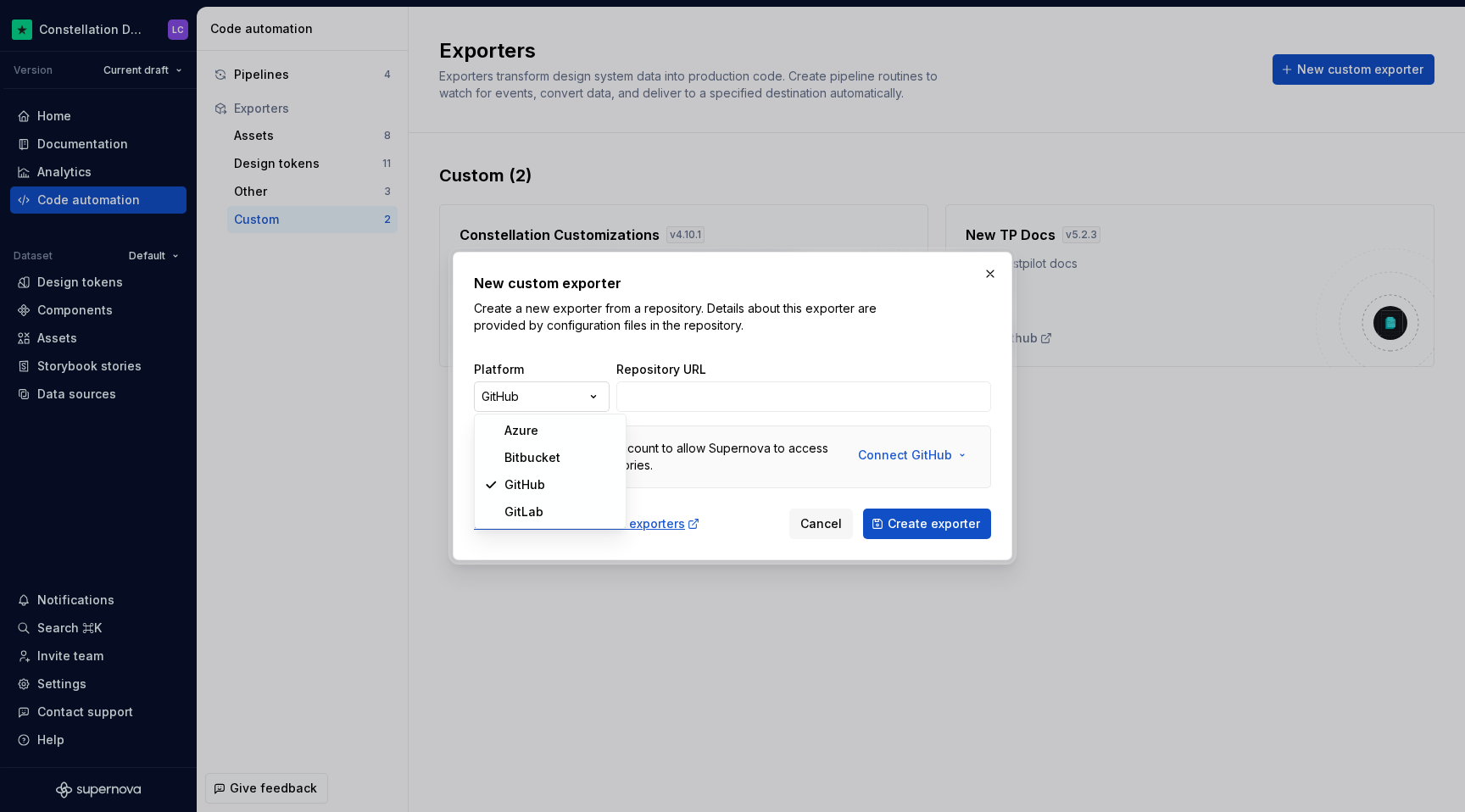 click on "Platform GitHub ***** ********* ****** ****** Repository URL Connect a GitHub account to allow Supernova to access your private repositories. Connect GitHub Learn more about custom exporters Cancel Create exporter" at bounding box center (732, 406) 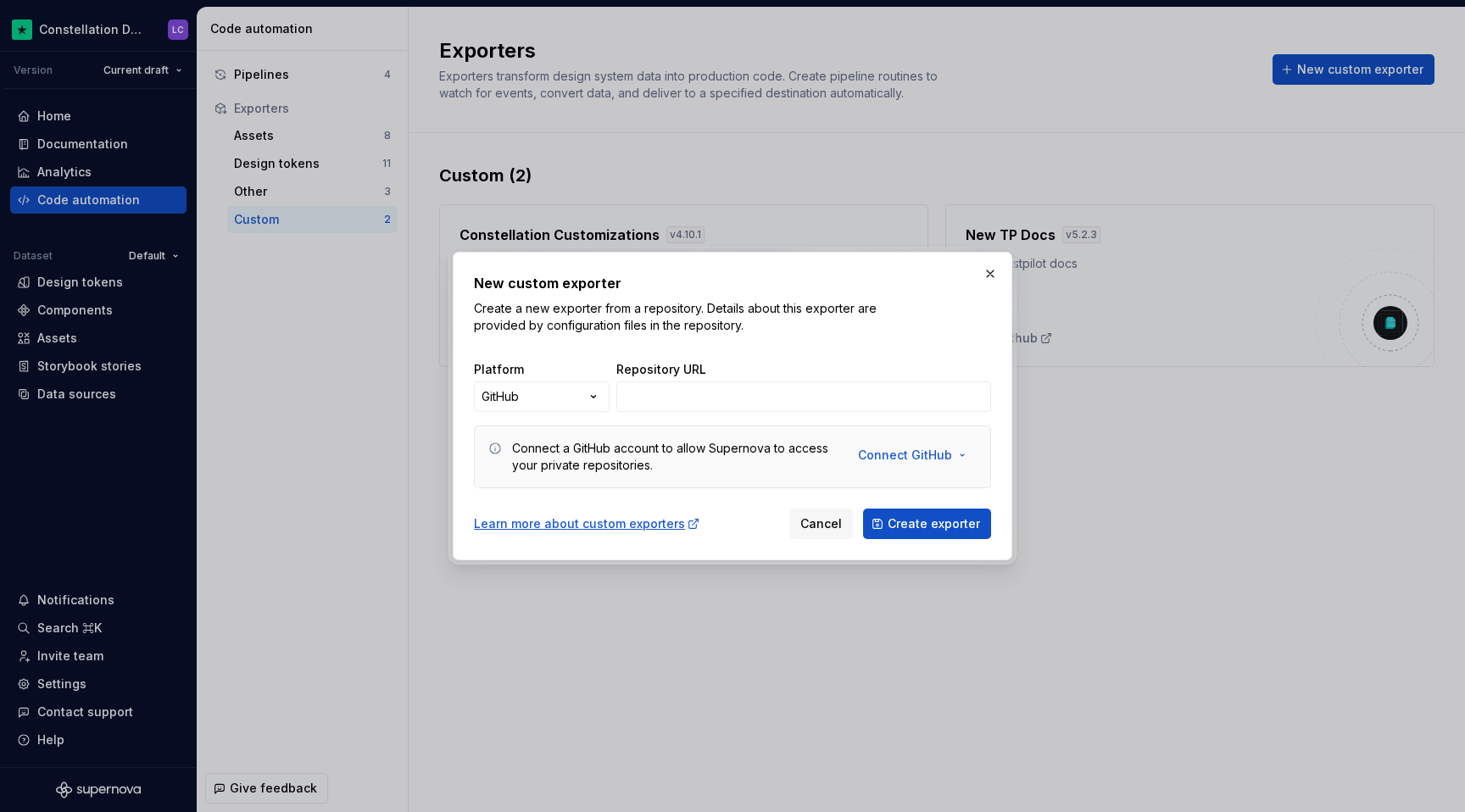 click on "Platform GitHub ***** ********* ****** ****** Repository URL Connect a GitHub account to allow Supernova to access your private repositories. Connect GitHub Learn more about custom exporters Cancel Create exporter" at bounding box center [732, 406] 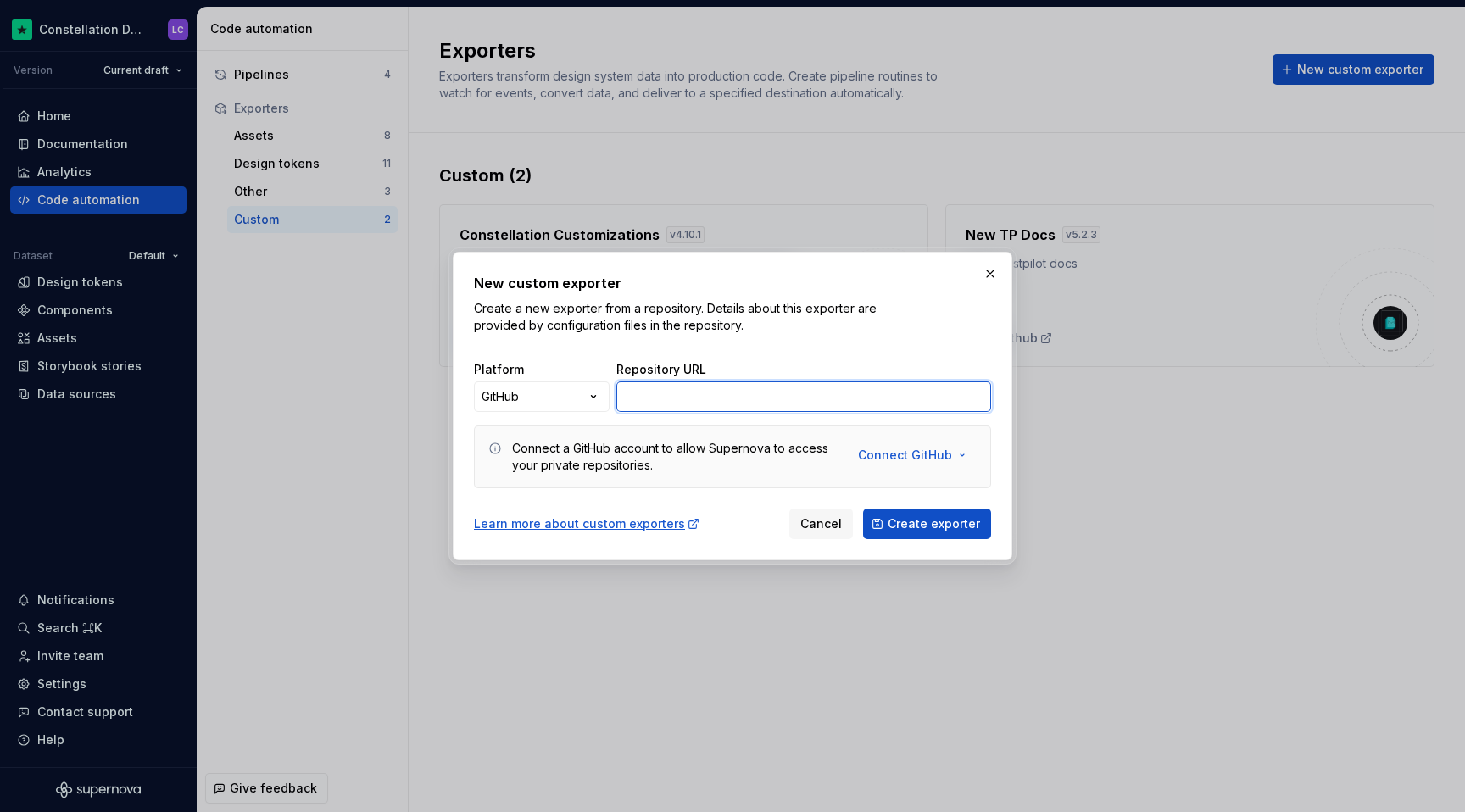 click on "Repository URL" at bounding box center [804, 397] 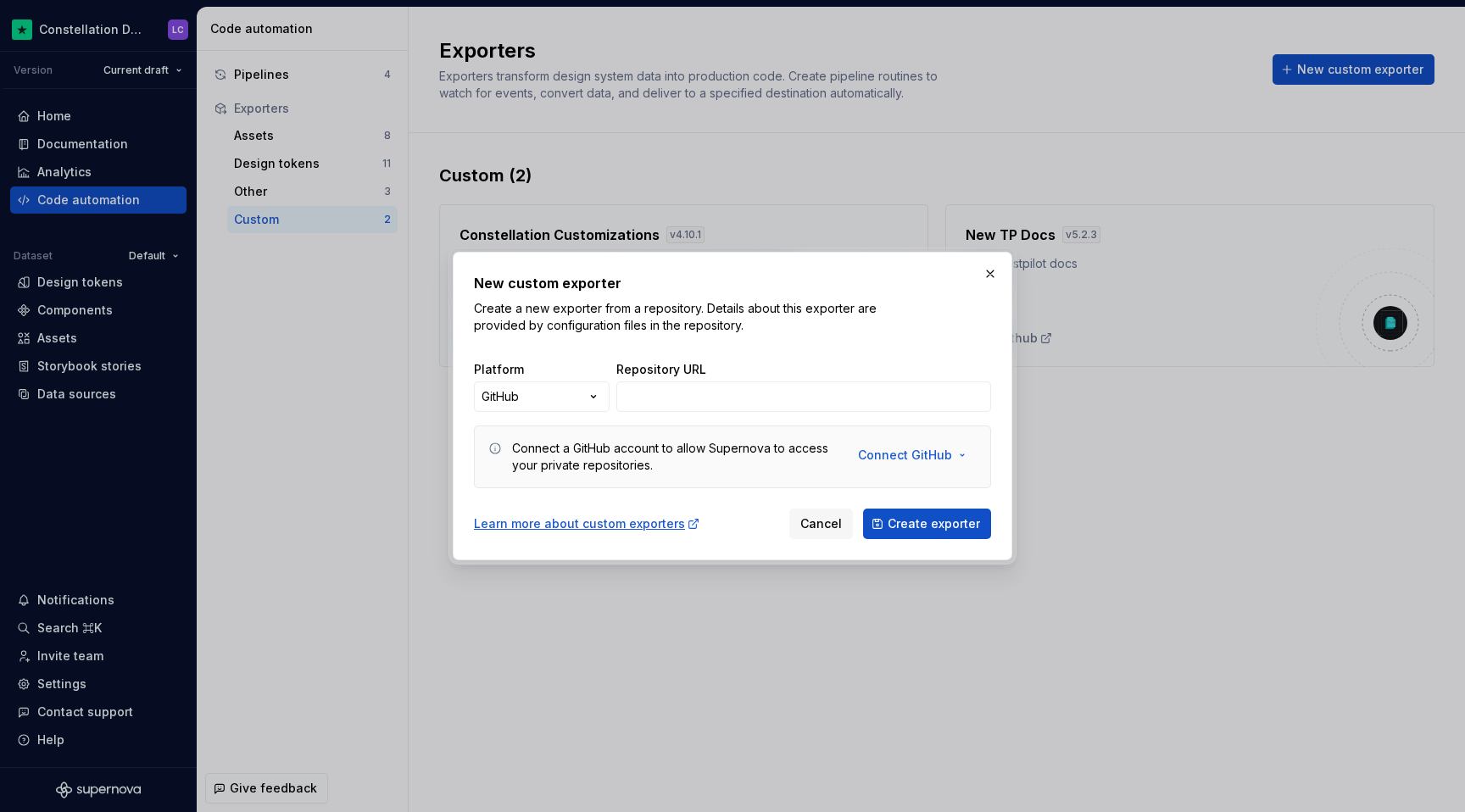 click on "Platform GitHub ***** ********* ****** ****** Repository URL" at bounding box center (732, 380) 